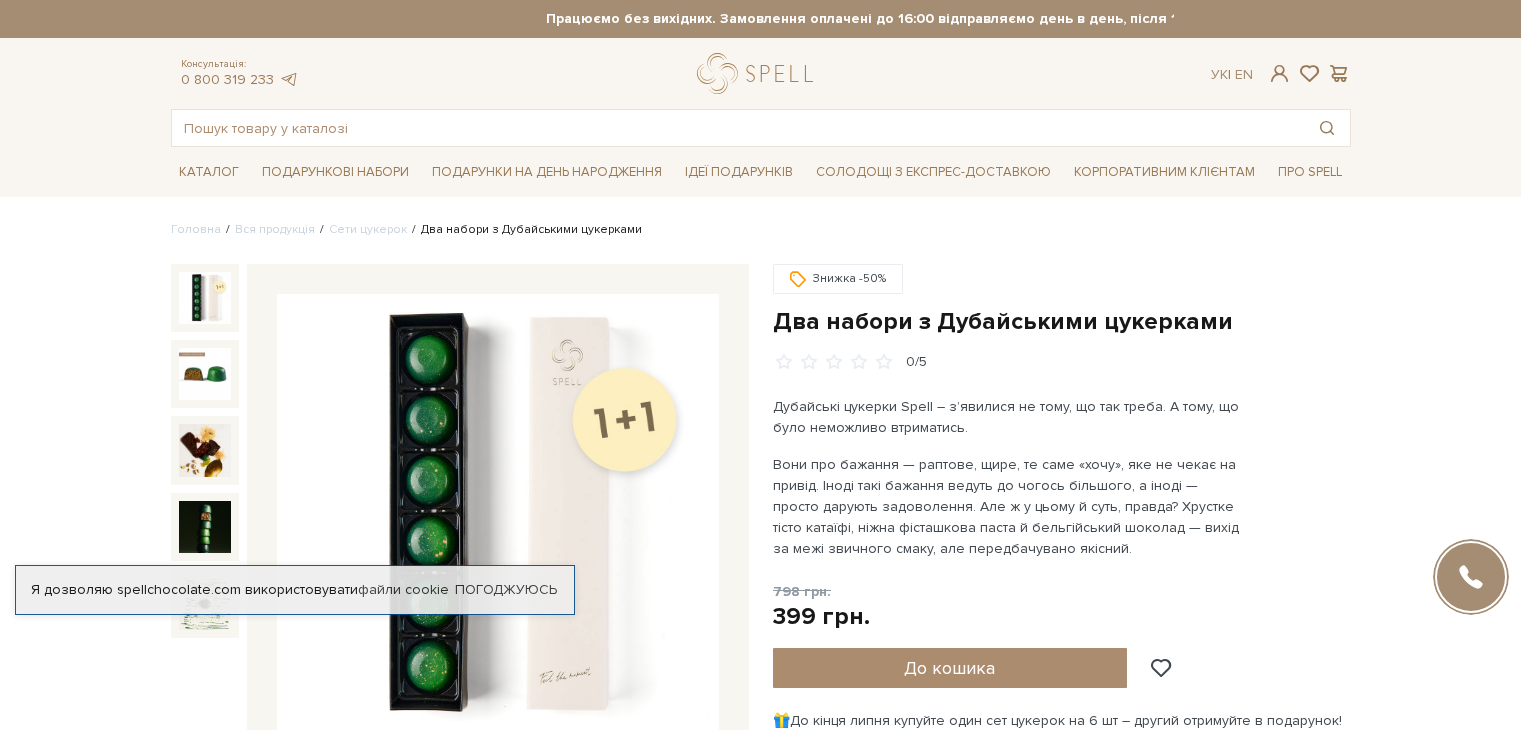 scroll, scrollTop: 0, scrollLeft: 0, axis: both 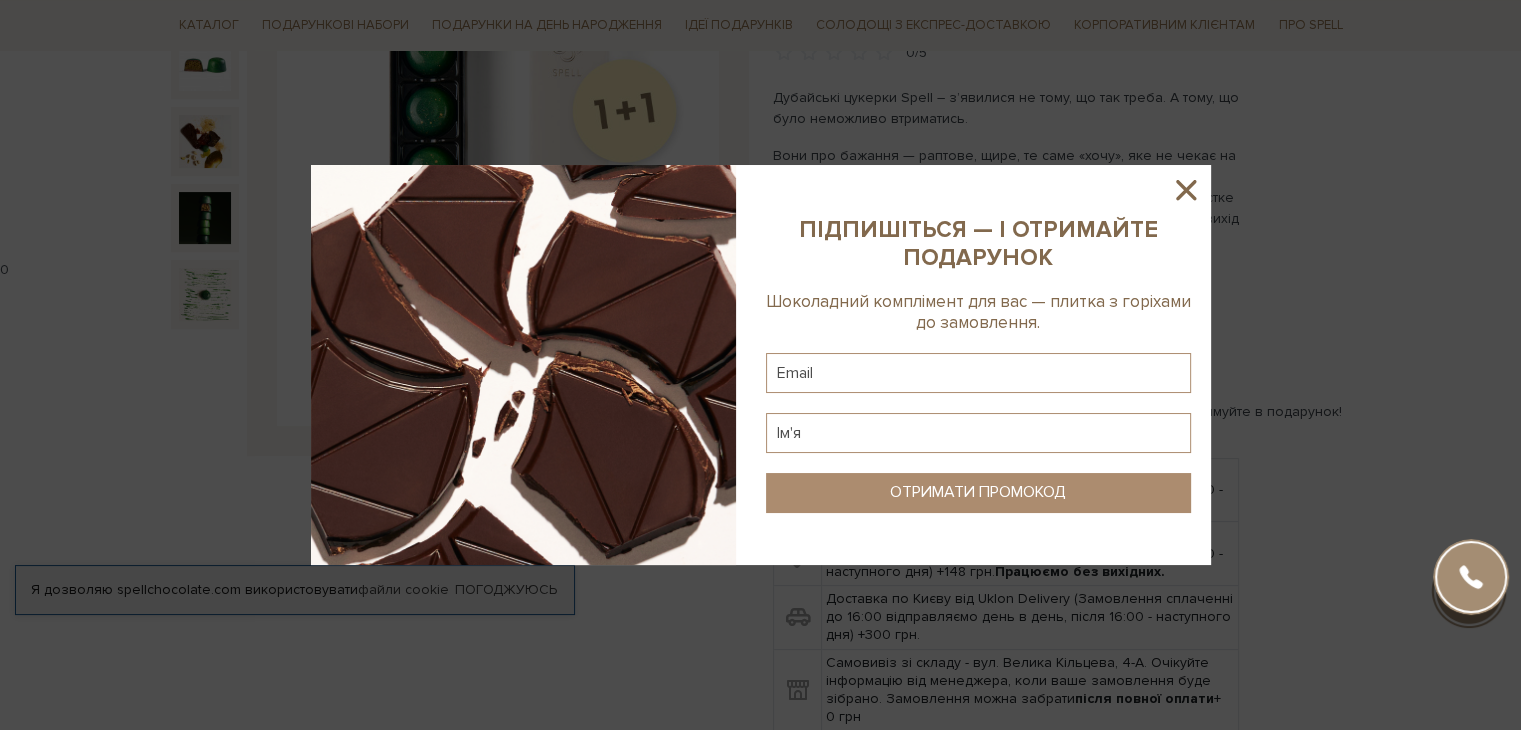click 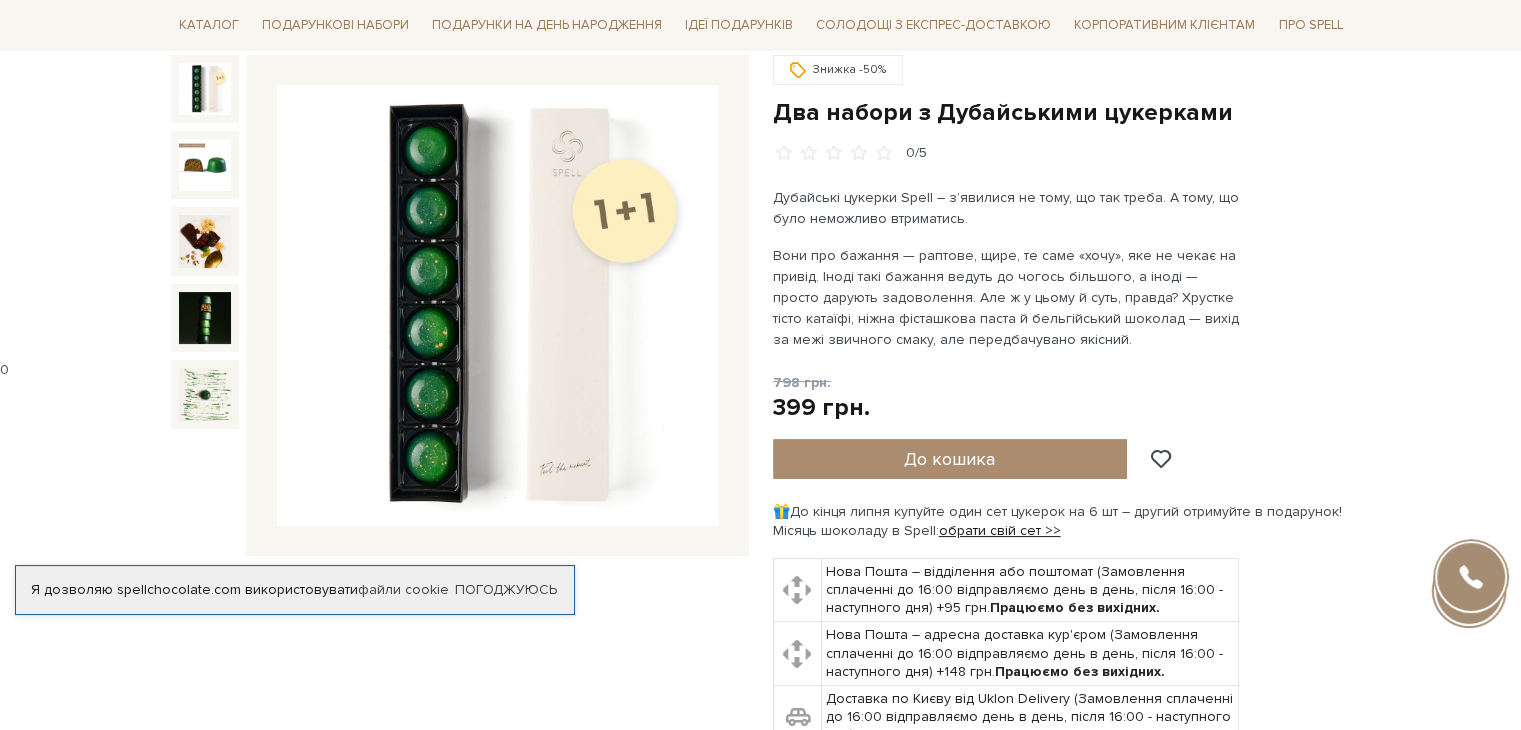 scroll, scrollTop: 400, scrollLeft: 0, axis: vertical 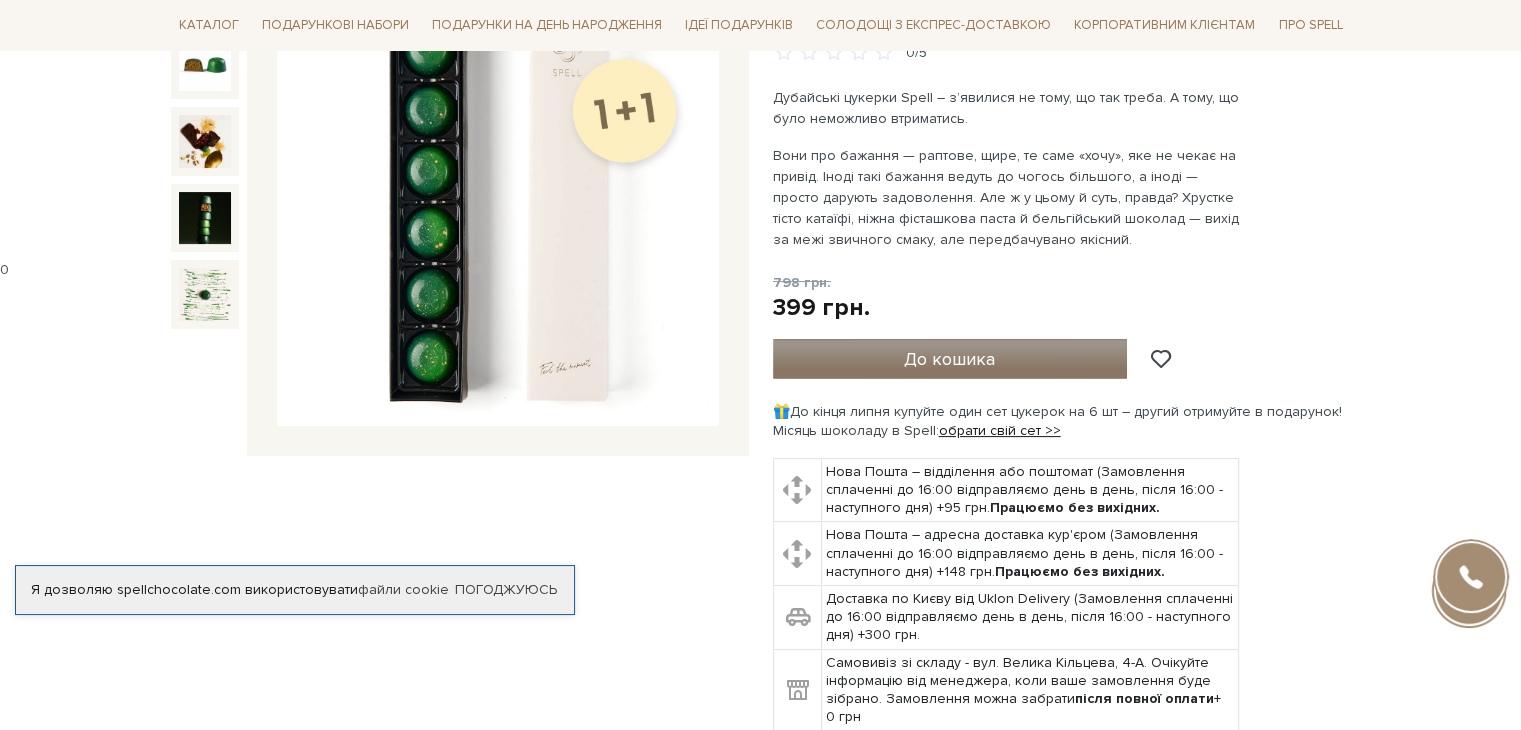 click on "До кошика" at bounding box center (949, 359) 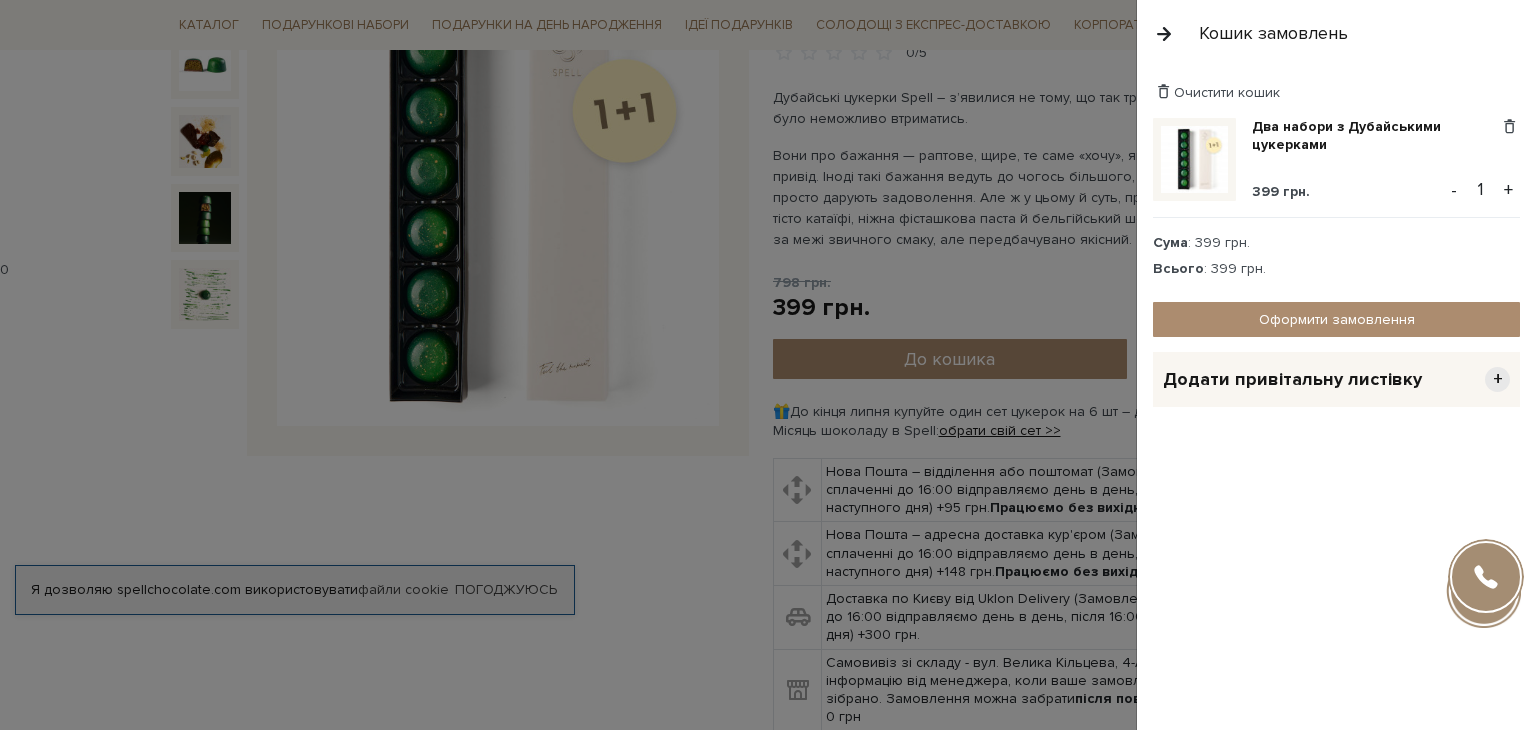 click at bounding box center [768, 365] 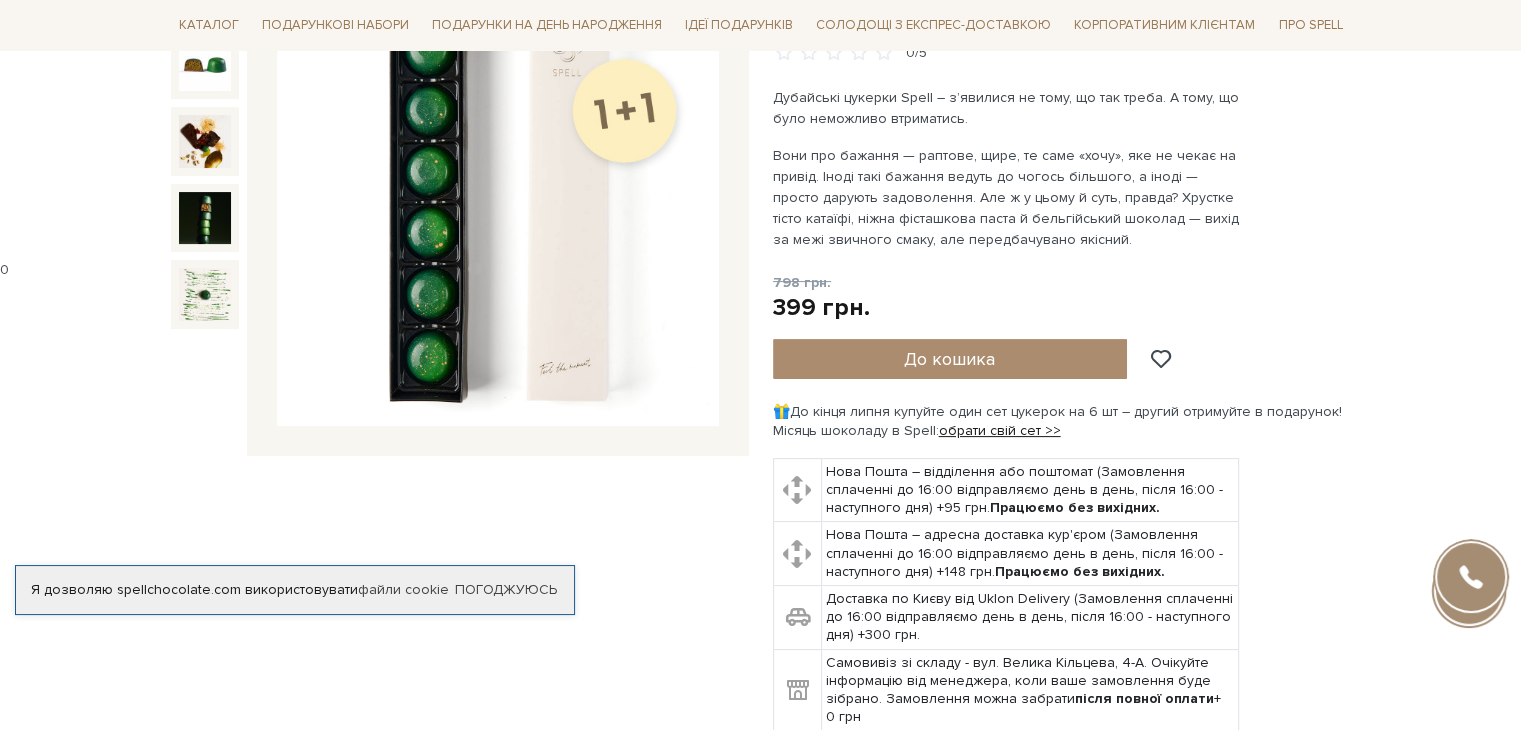 scroll, scrollTop: 0, scrollLeft: 0, axis: both 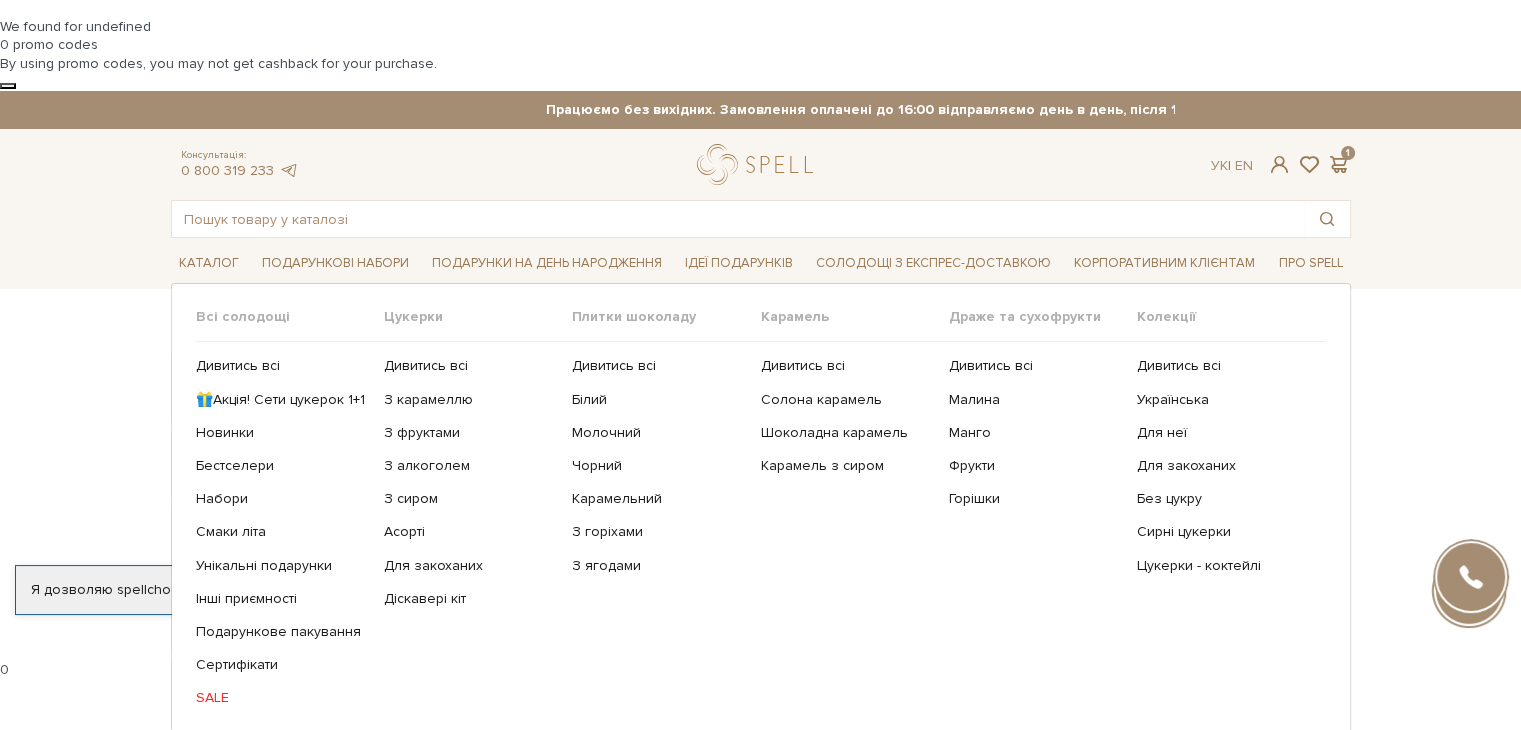 click on "SALE" at bounding box center [282, 698] 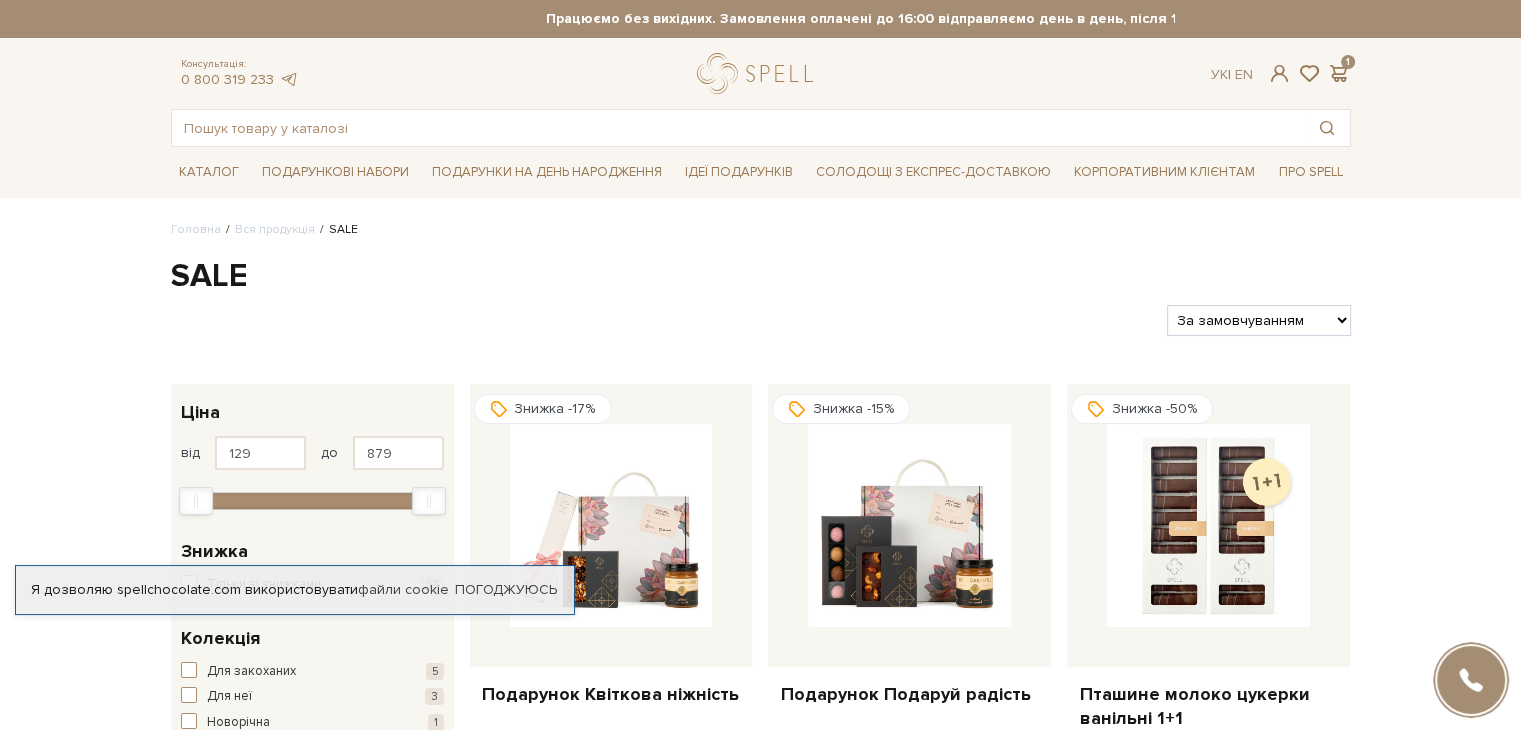 scroll, scrollTop: 197, scrollLeft: 0, axis: vertical 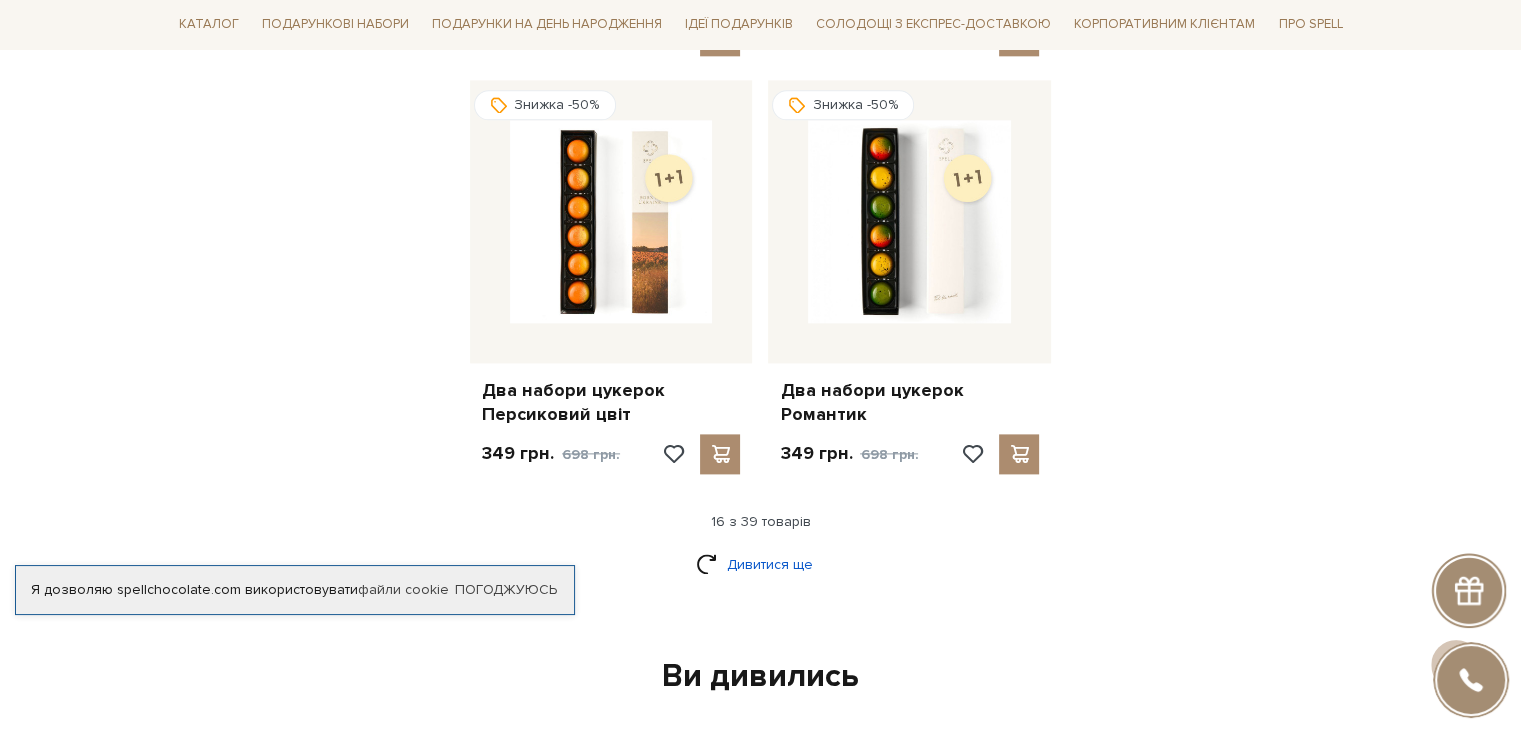 click on "Дивитися ще" at bounding box center [761, 564] 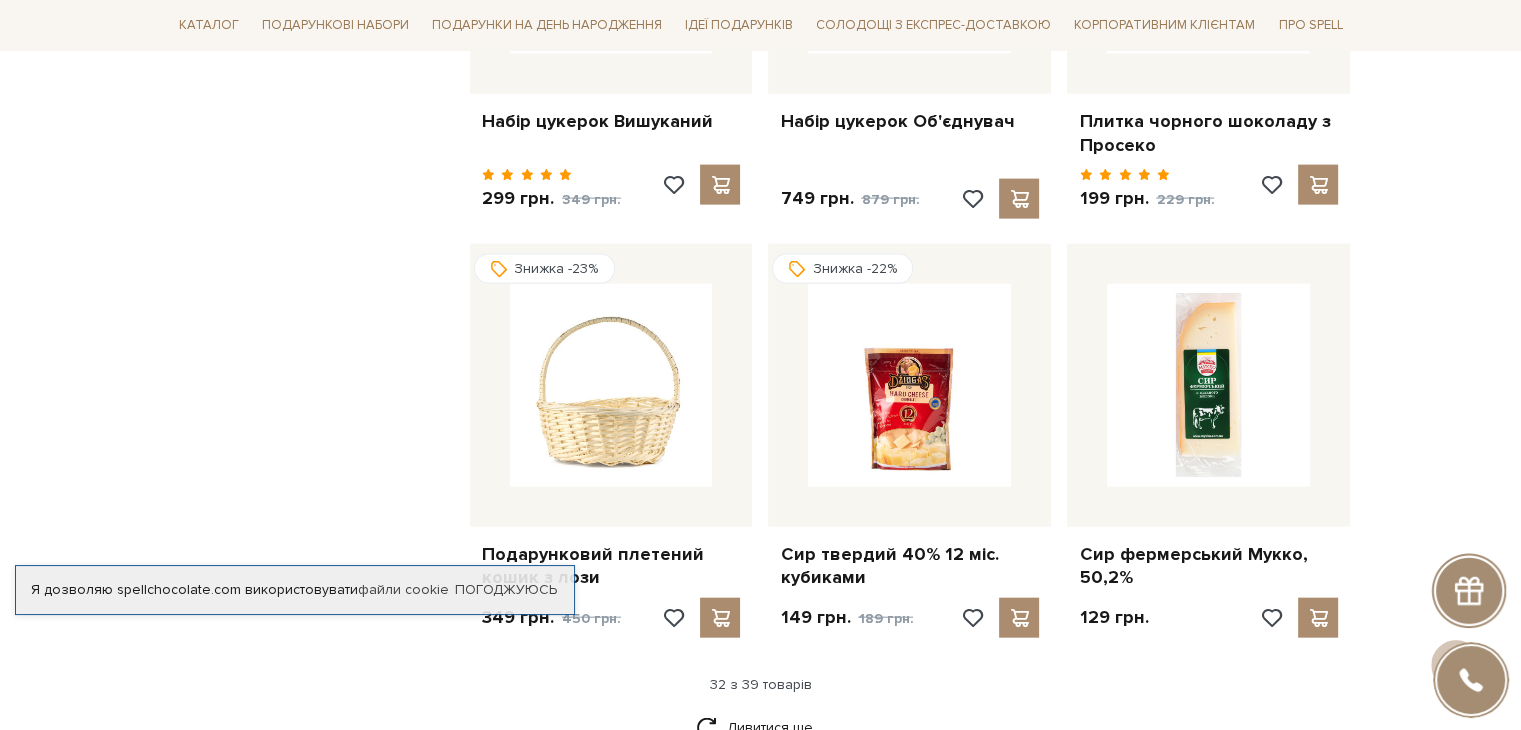 scroll, scrollTop: 4700, scrollLeft: 0, axis: vertical 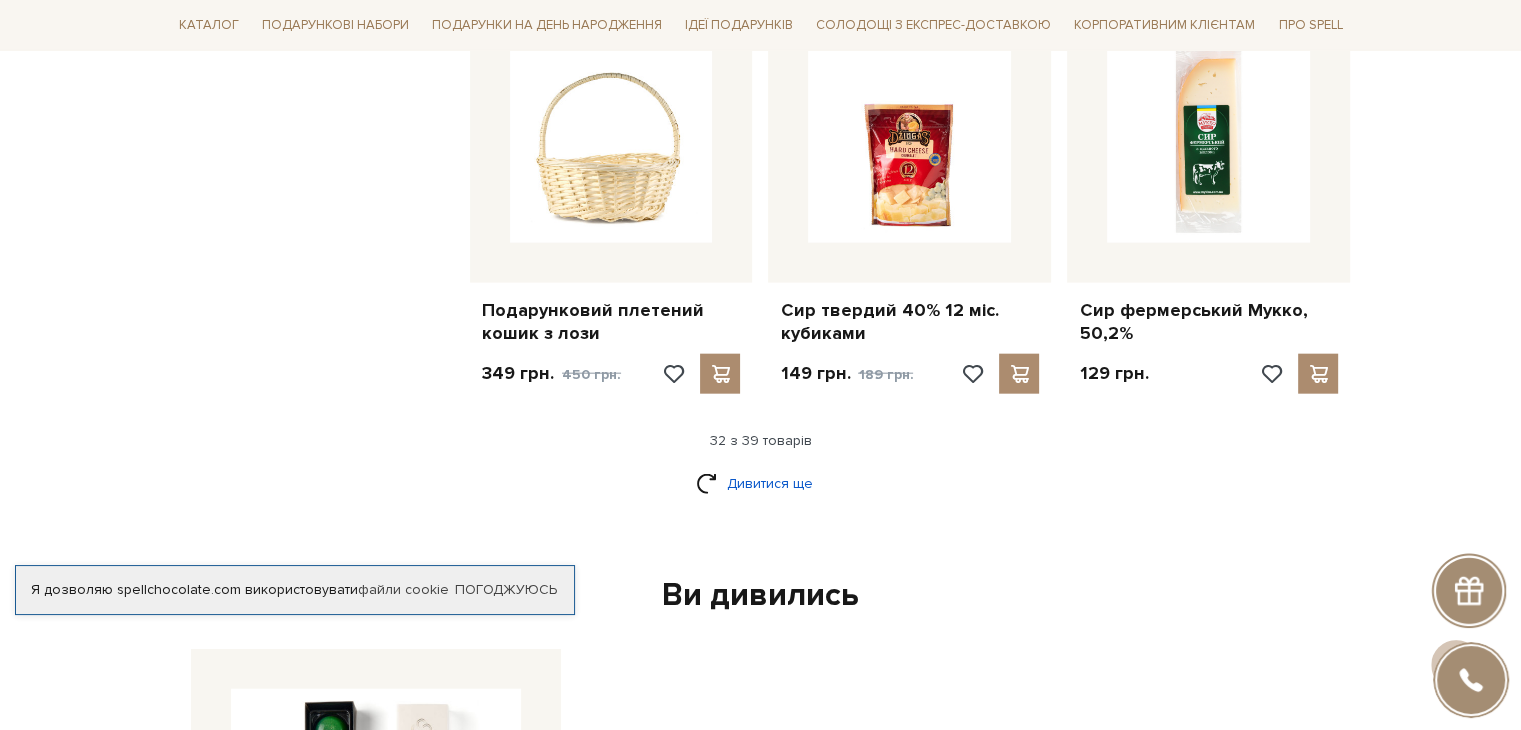 click on "Дивитися ще" at bounding box center [761, 483] 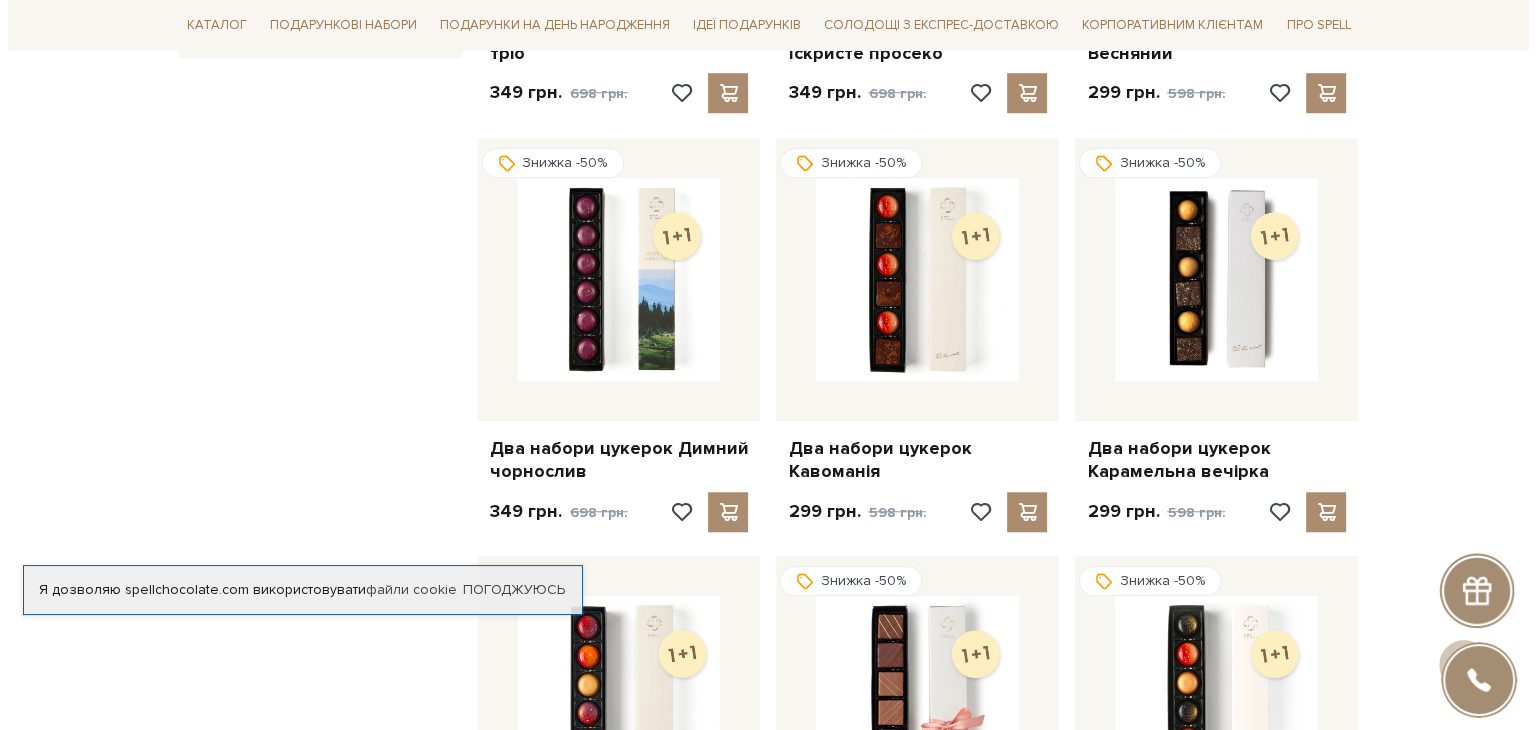 scroll, scrollTop: 1500, scrollLeft: 0, axis: vertical 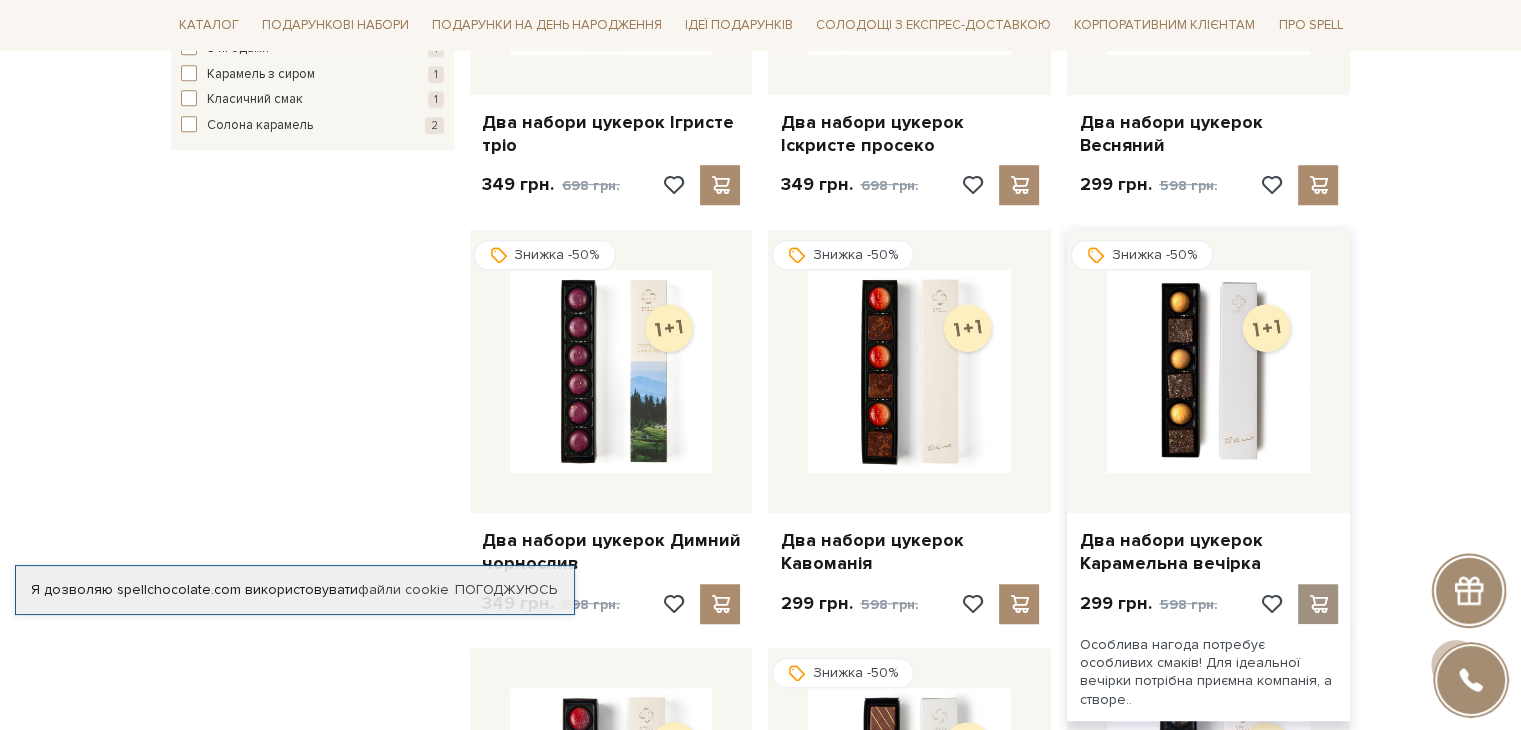 click at bounding box center [1318, 604] 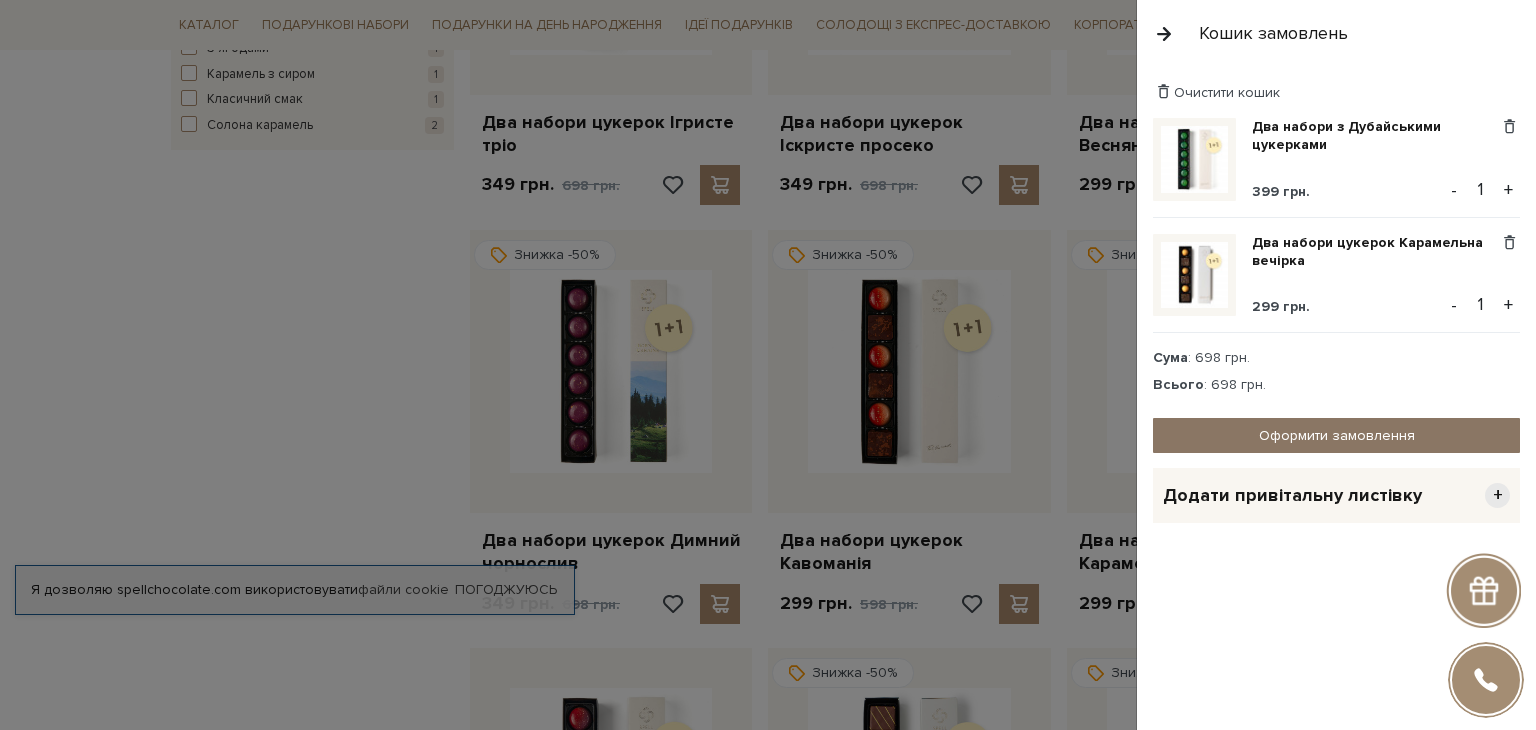 click on "Оформити замовлення" at bounding box center [1336, 435] 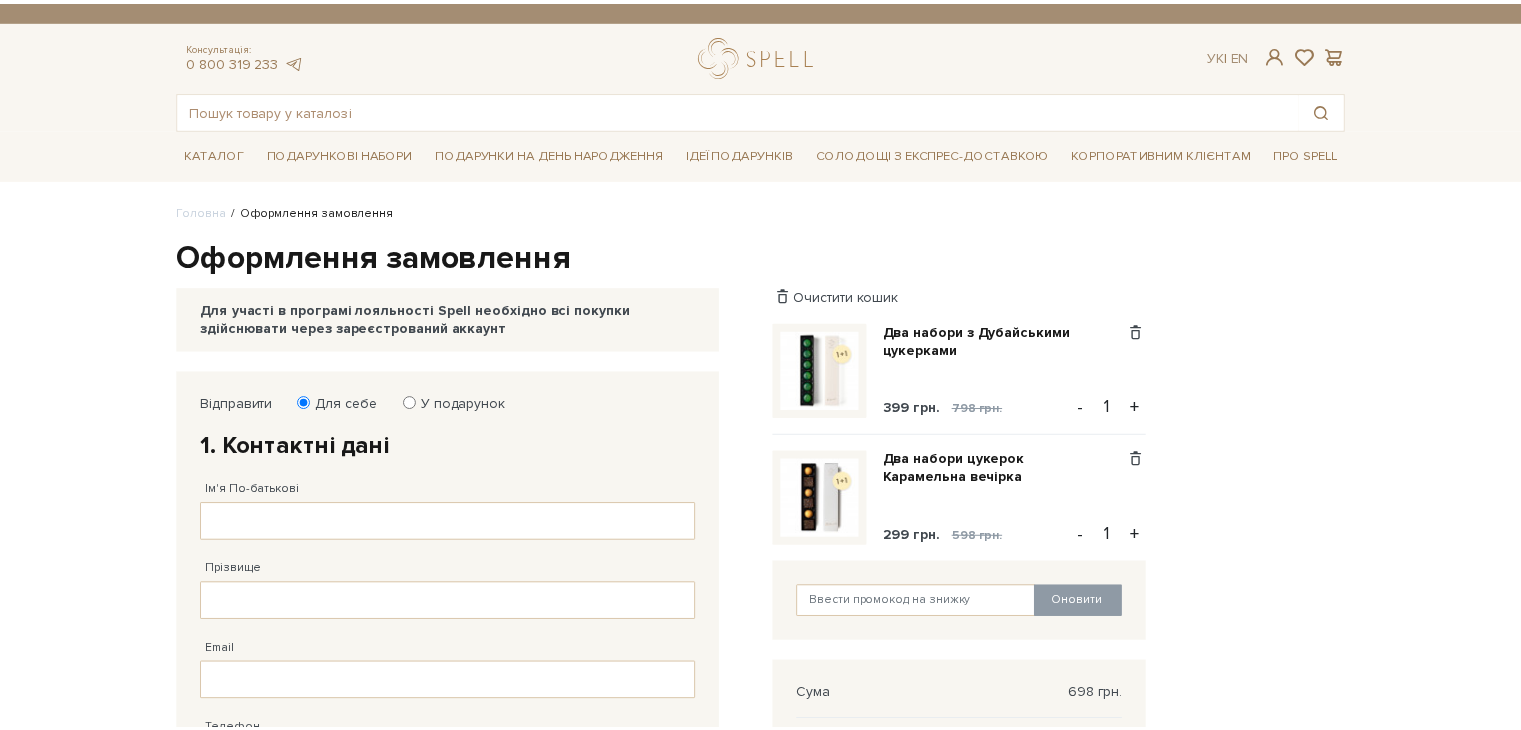 scroll, scrollTop: 0, scrollLeft: 0, axis: both 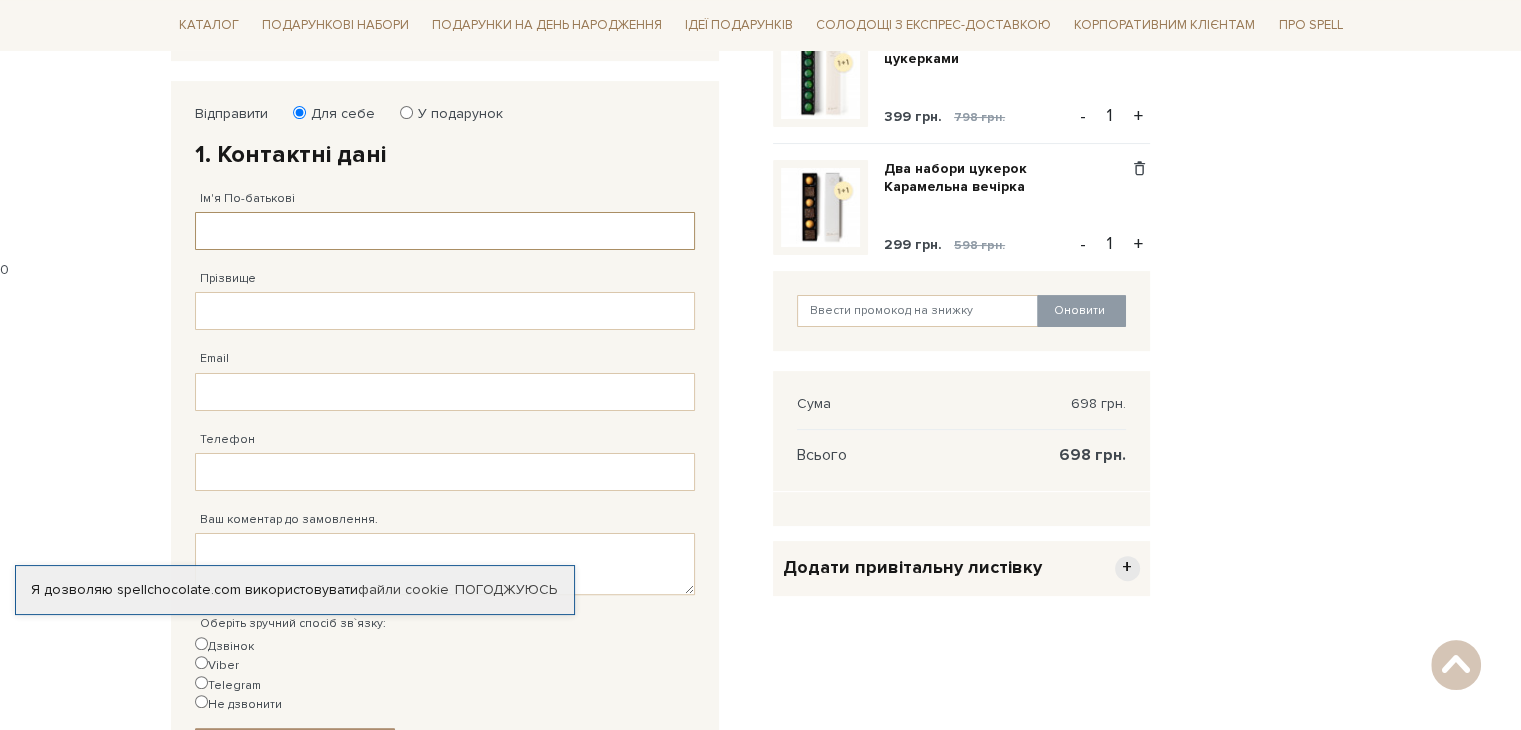 click on "Ім'я По-батькові" at bounding box center [445, 231] 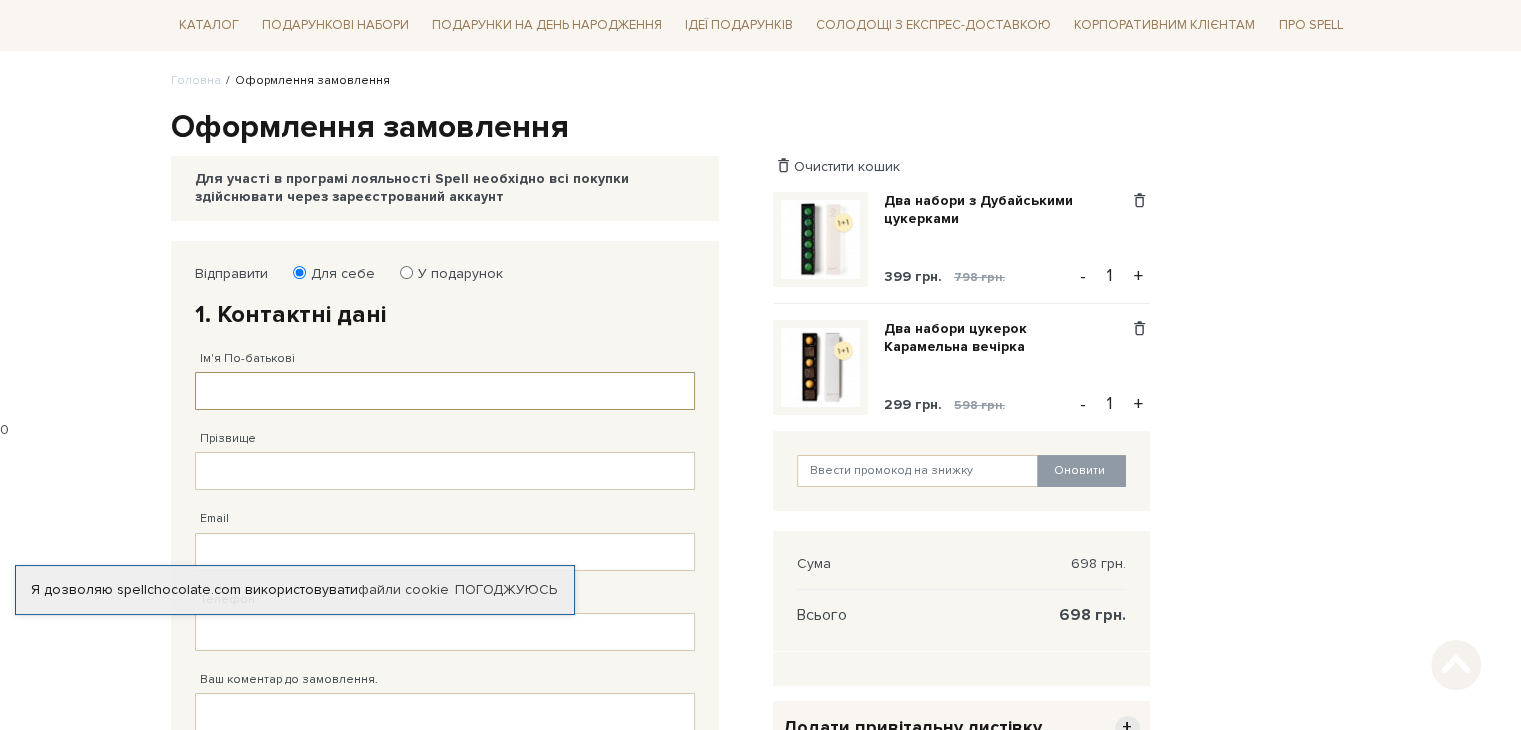 scroll, scrollTop: 300, scrollLeft: 0, axis: vertical 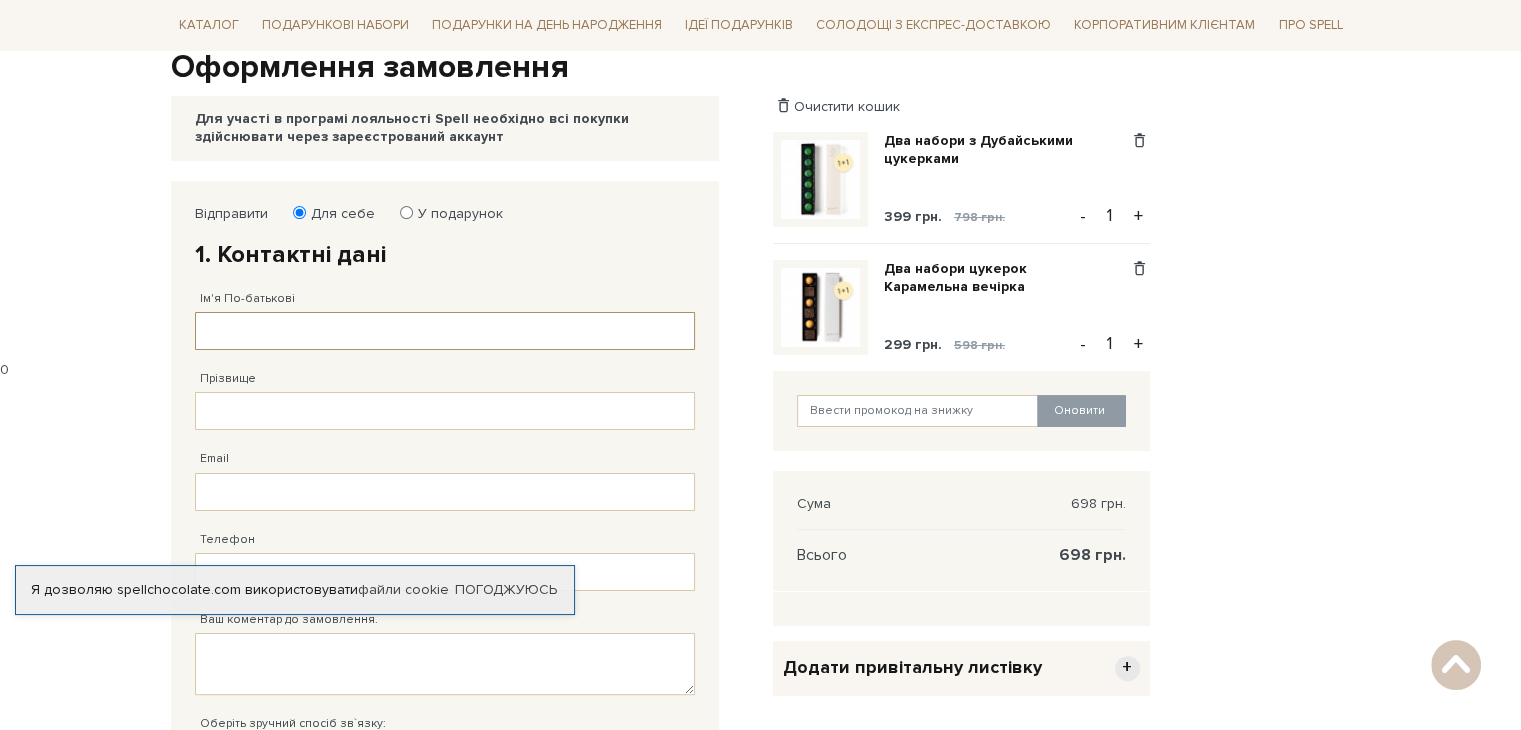click on "Ім'я По-батькові" at bounding box center (445, 331) 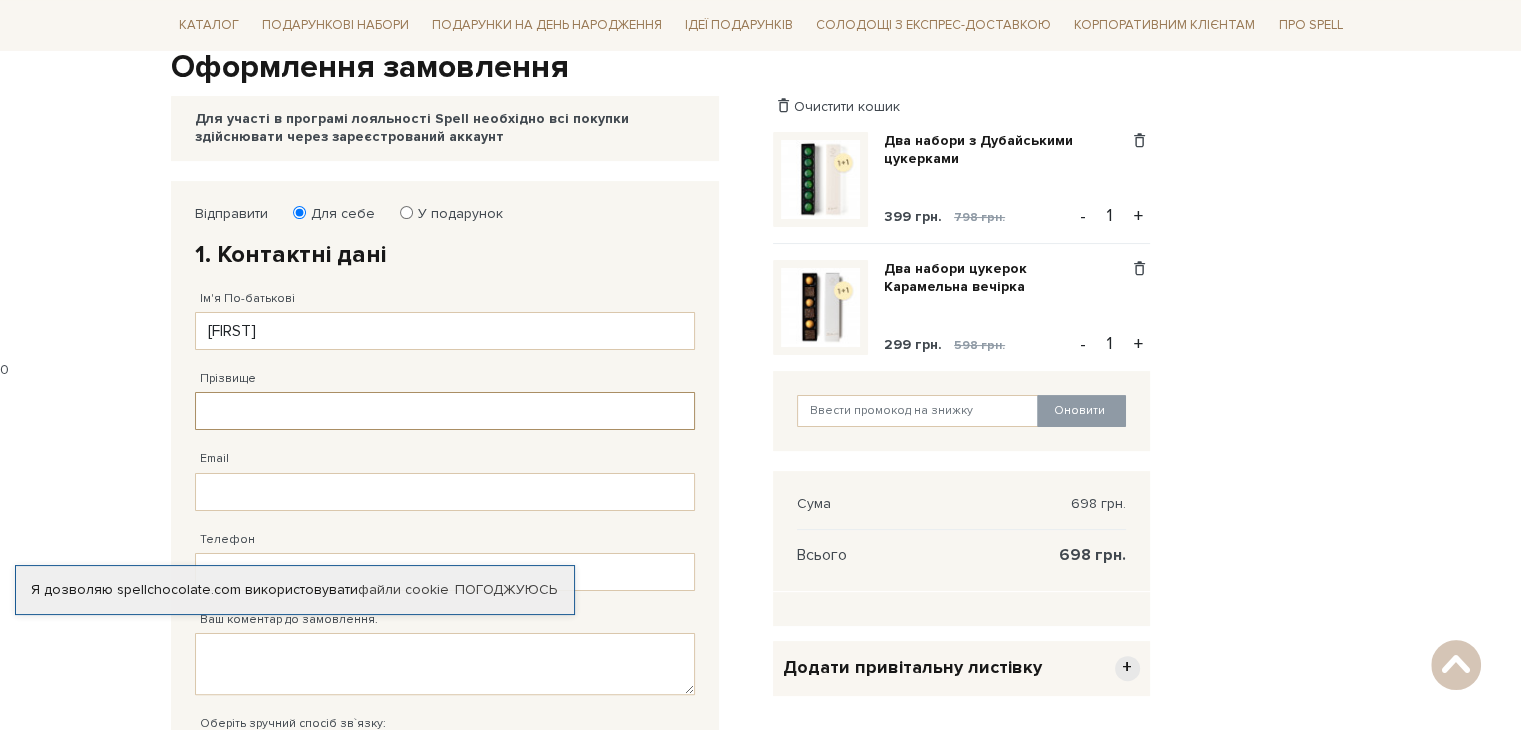 type on "Білецька" 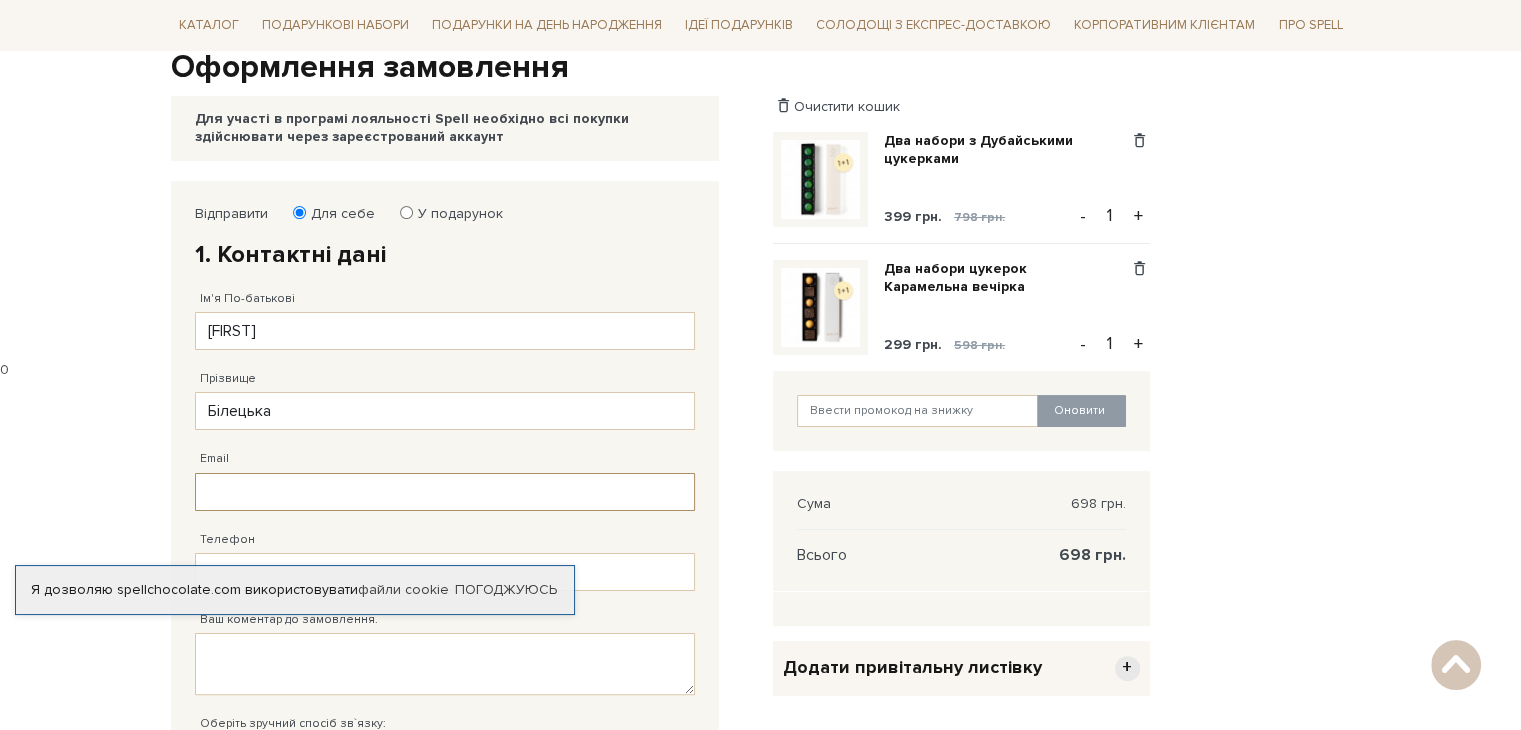 type on "[EMAIL]" 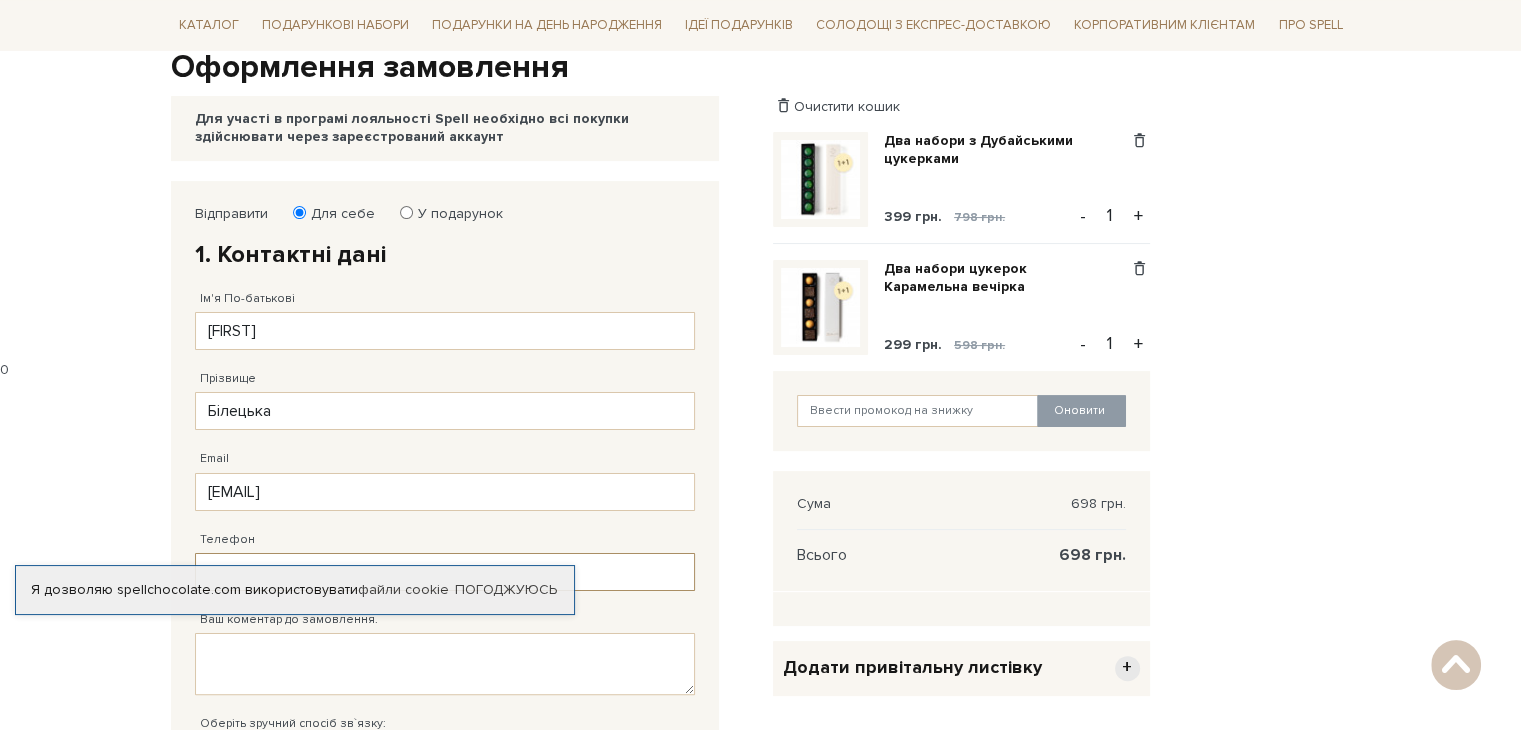 type on "[PHONE]" 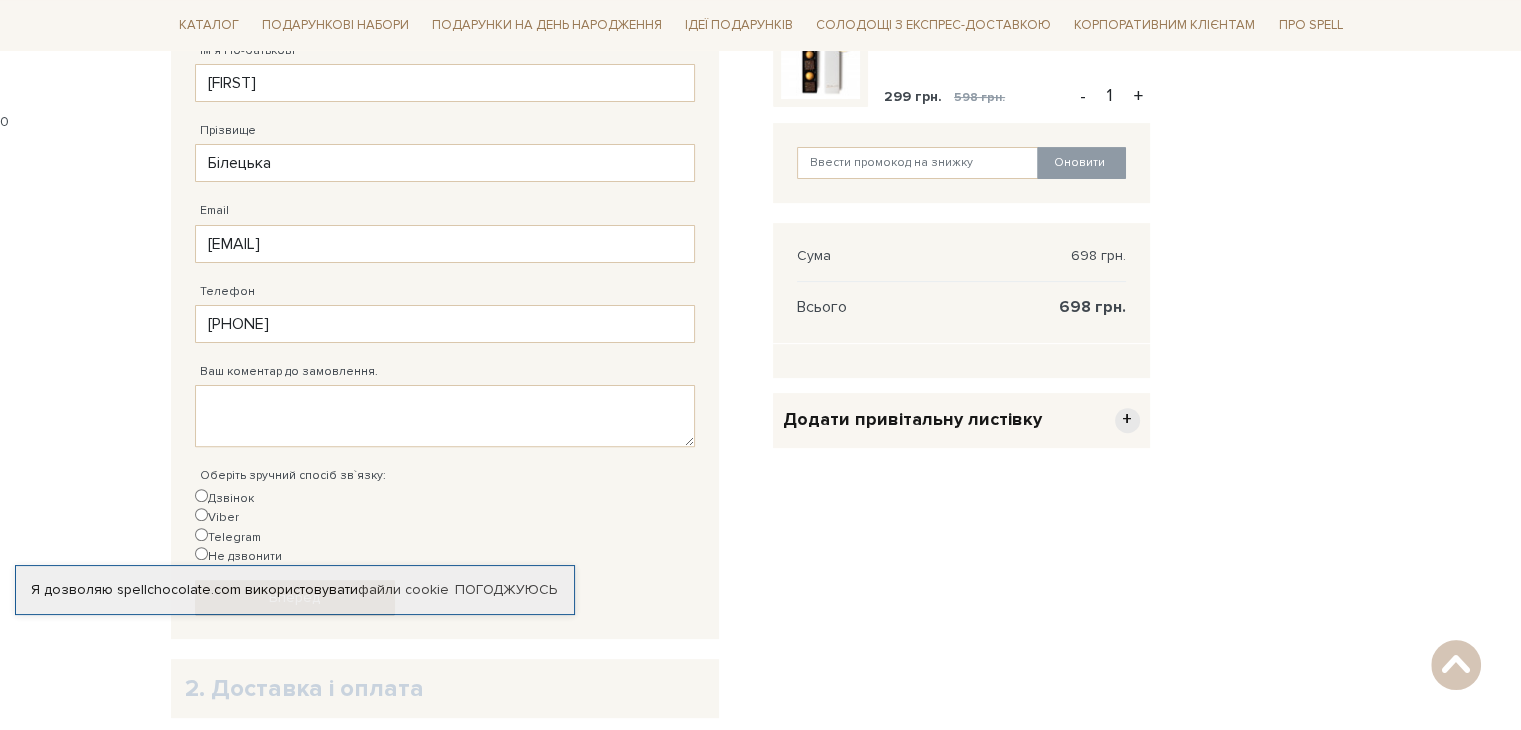 scroll, scrollTop: 586, scrollLeft: 0, axis: vertical 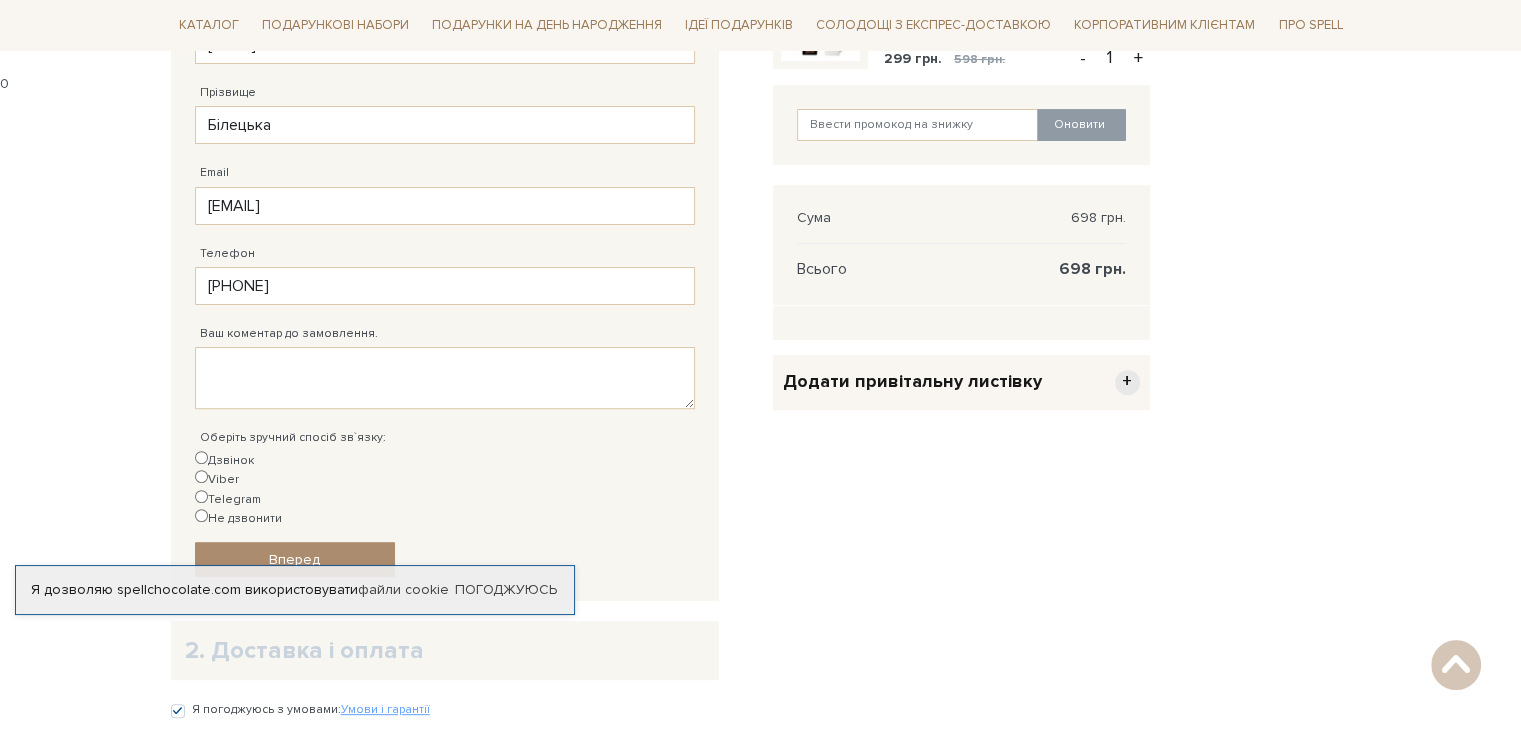 click on "Дзвінок" at bounding box center [201, 457] 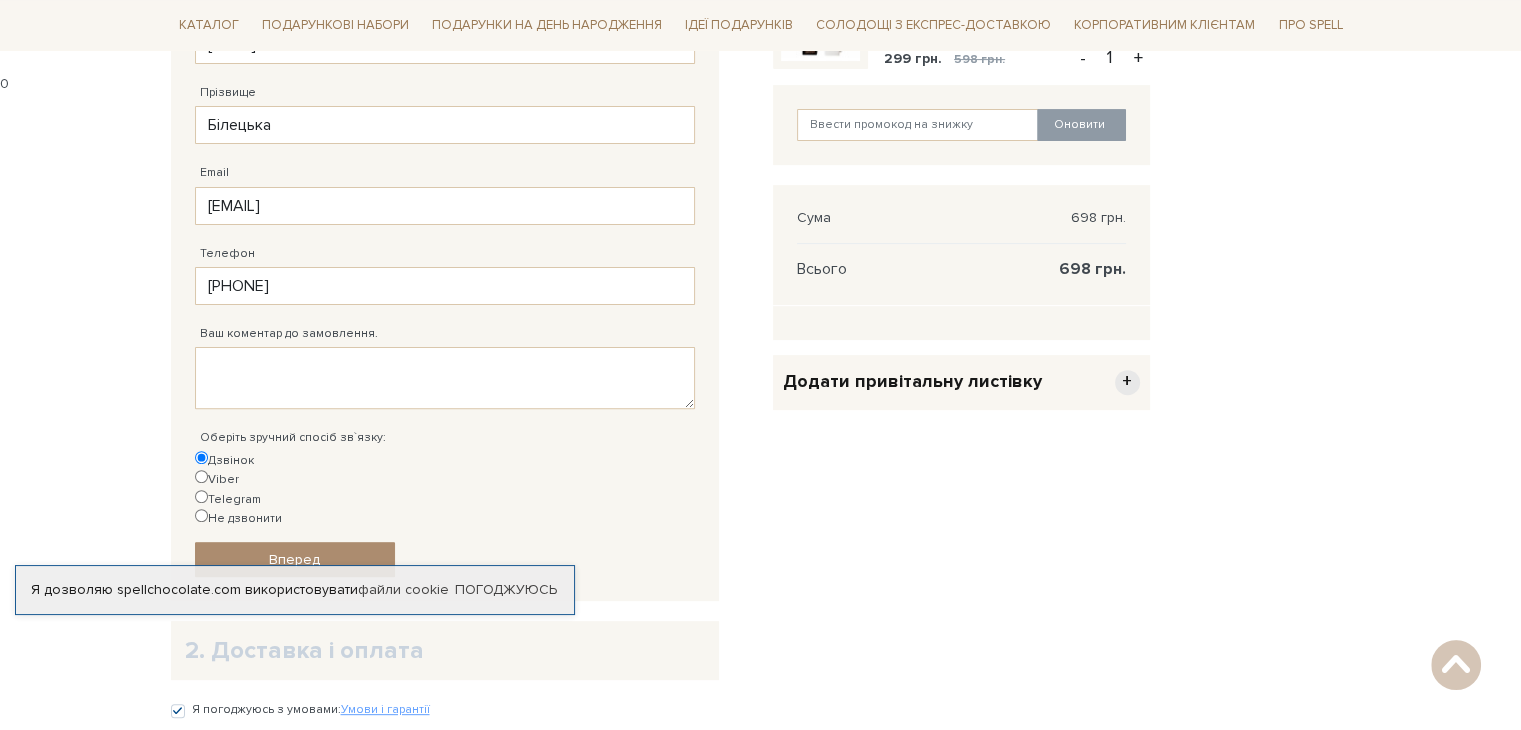 click on "Viber" at bounding box center (201, 476) 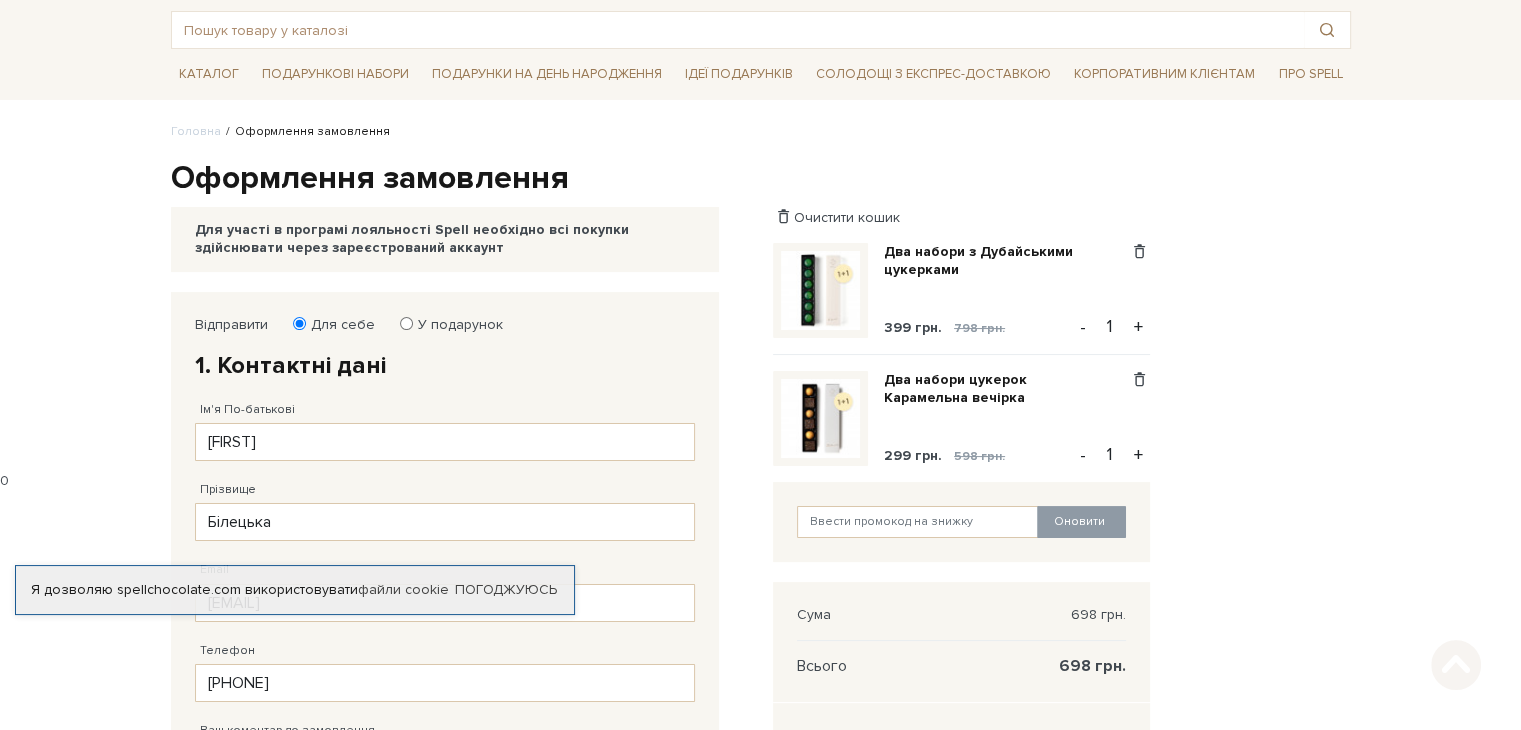 scroll, scrollTop: 486, scrollLeft: 0, axis: vertical 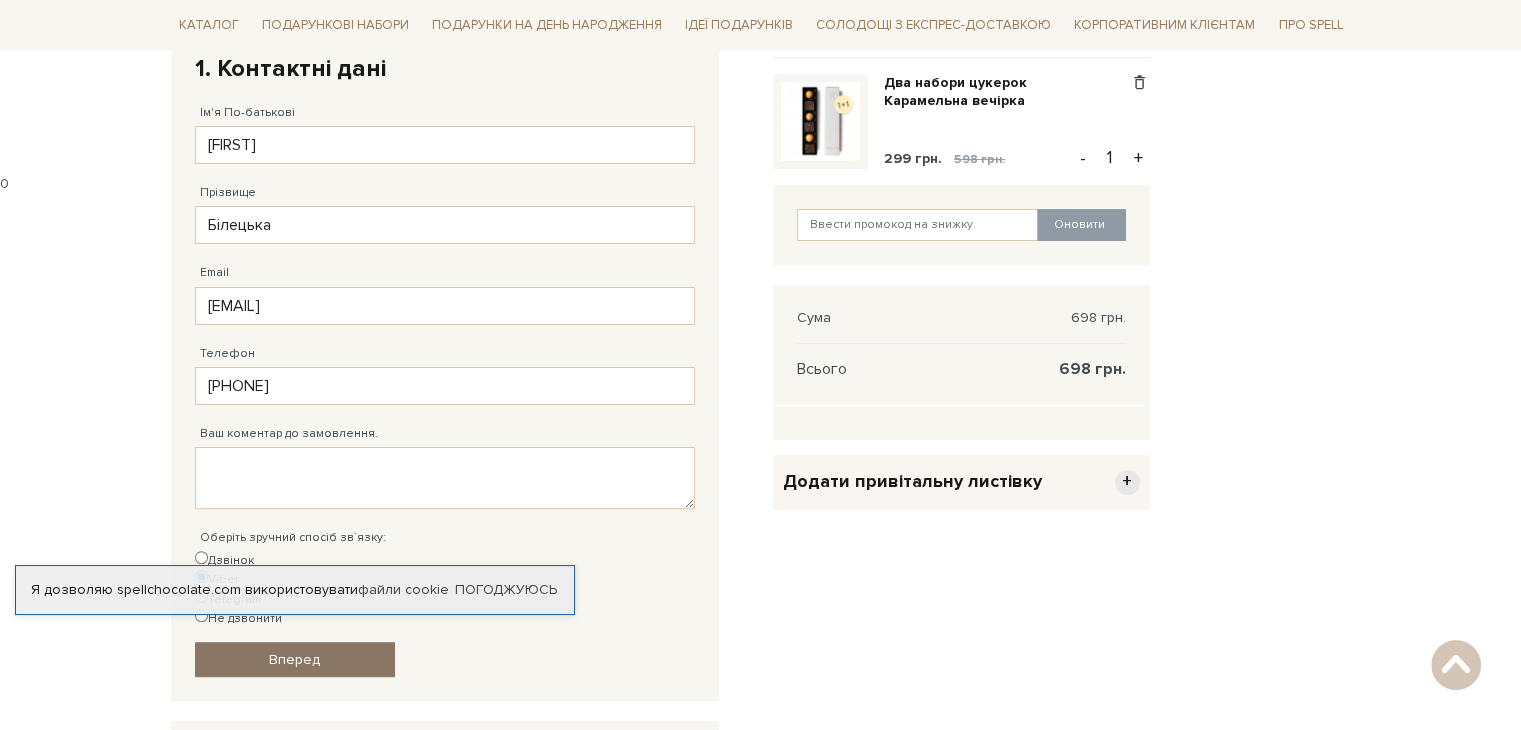 click on "Вперед" at bounding box center (294, 659) 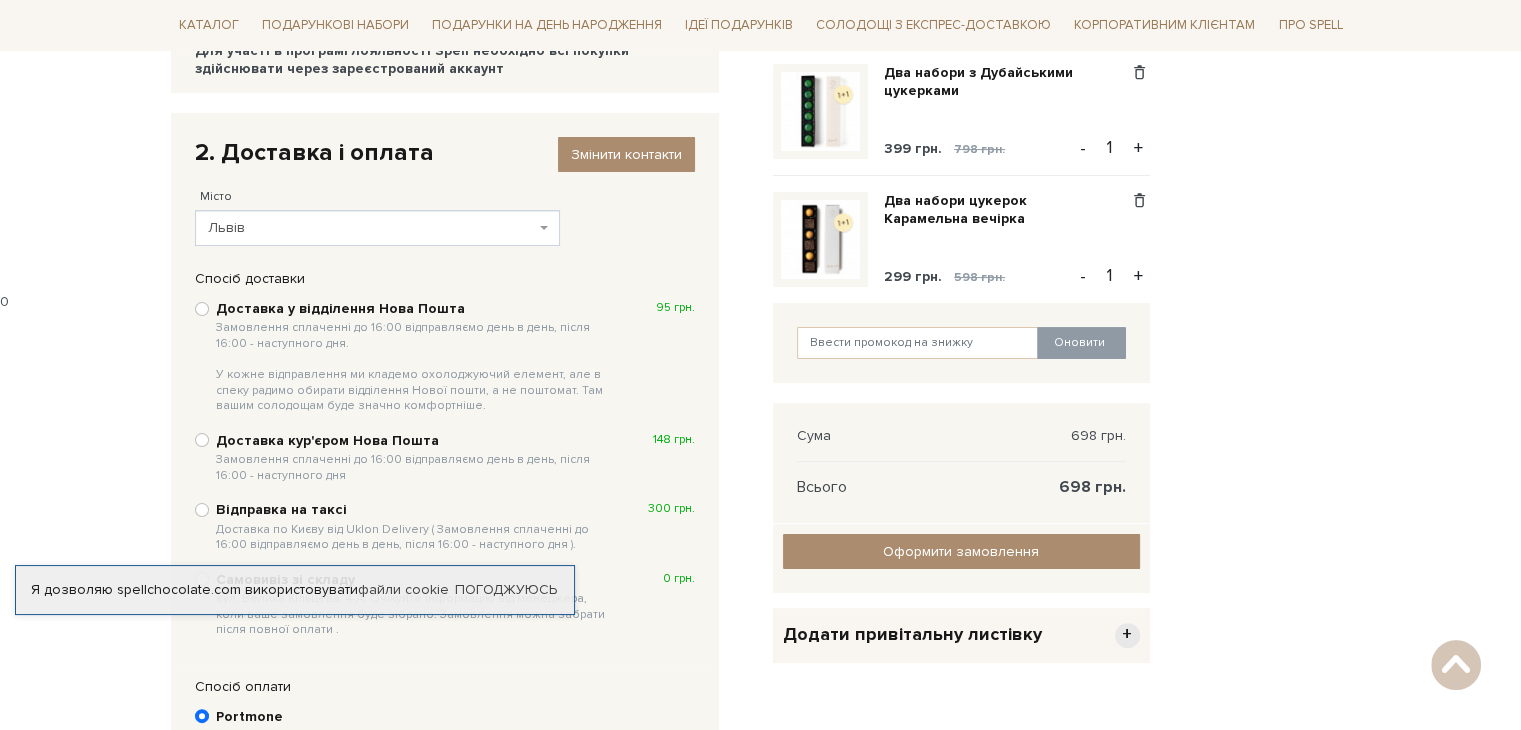 scroll, scrollTop: 389, scrollLeft: 0, axis: vertical 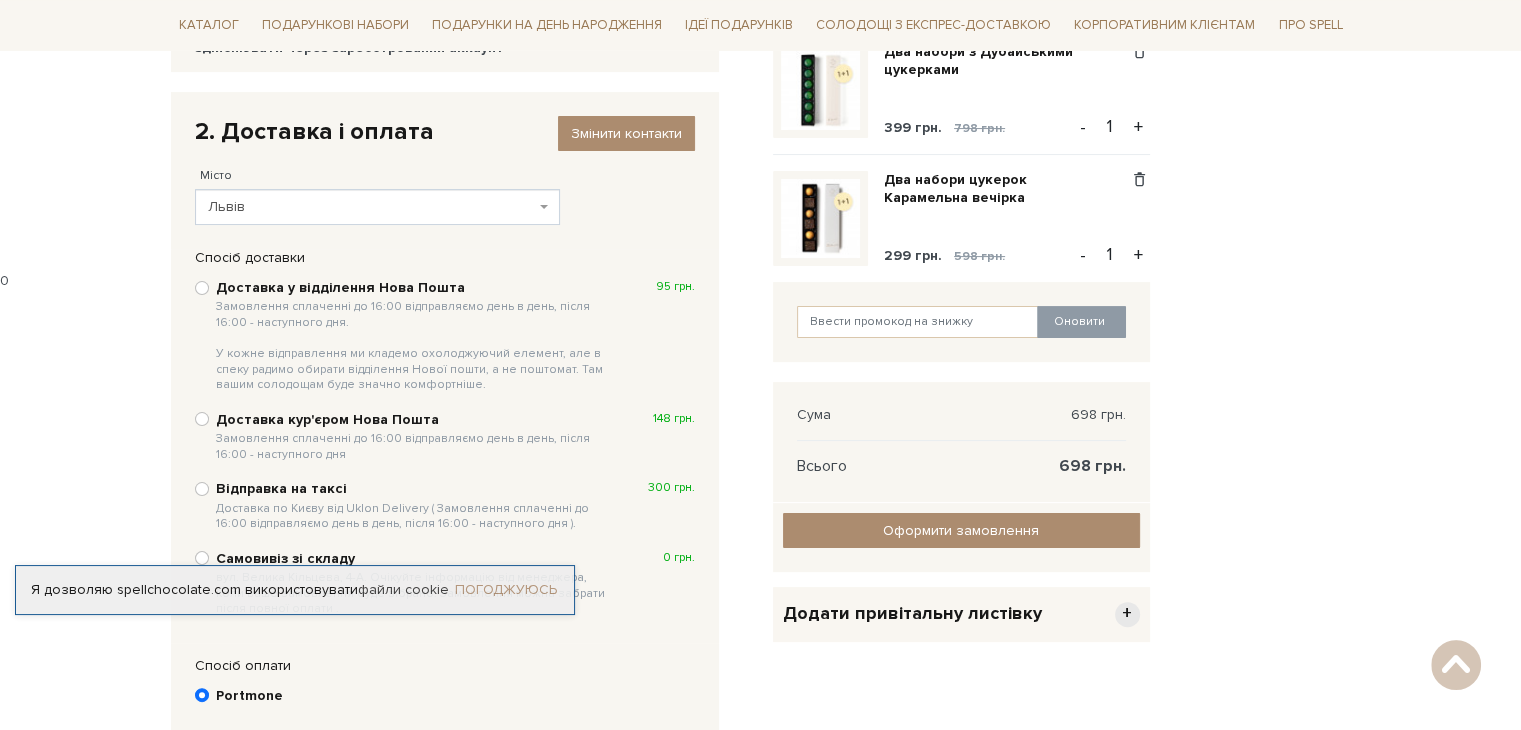click on "Погоджуюсь" at bounding box center (506, 590) 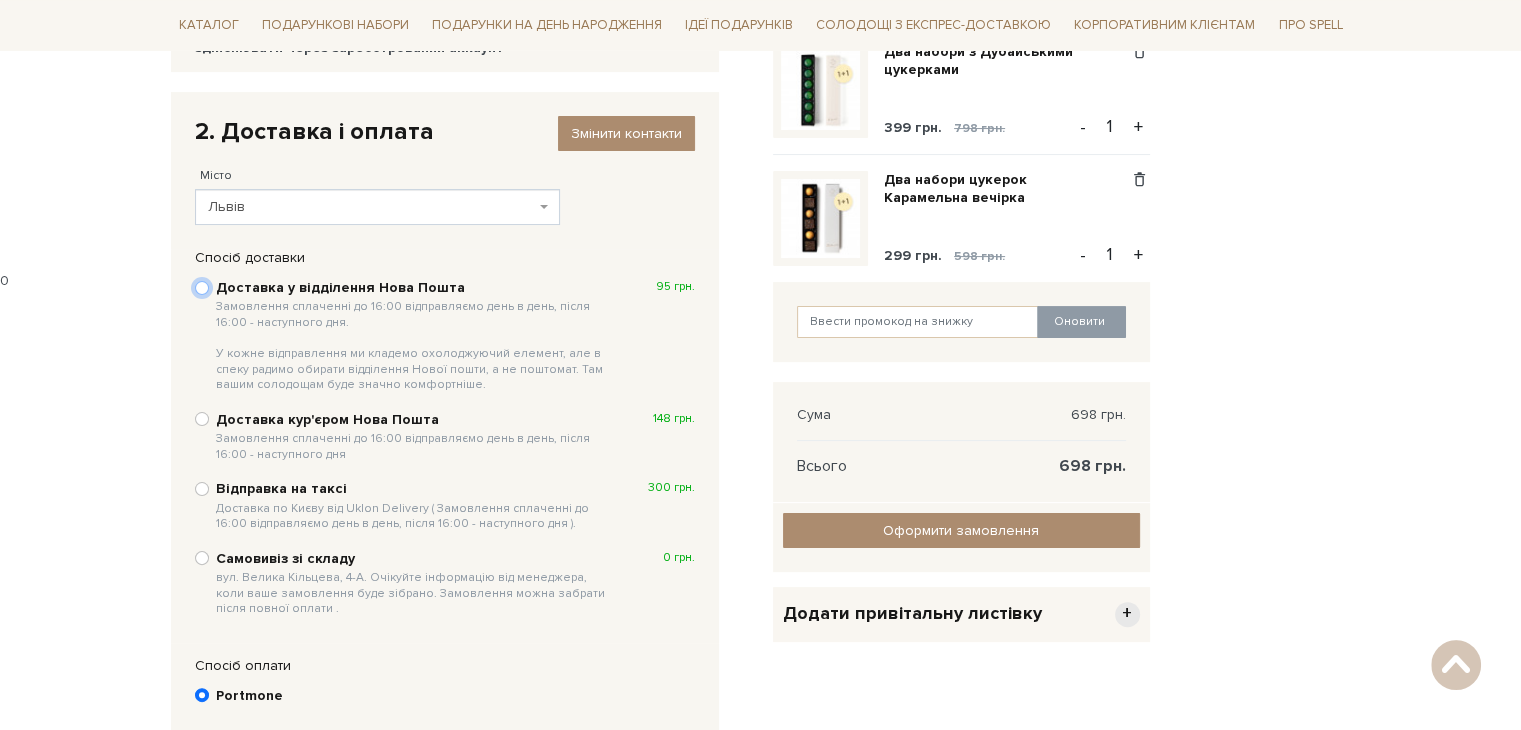 click on "Доставка у відділення Нова Пошта                                                                             Замовлення сплаченні до 16:00 відправляємо день в день, після 16:00 - наступного дня.
У кожне відправлення ми кладемо охолоджуючий елемент, але в спеку радимо обирати відділення Нової пошти, а не поштомат. Там вашим солодощам буде значно комфортніше.
95 грн." at bounding box center (202, 288) 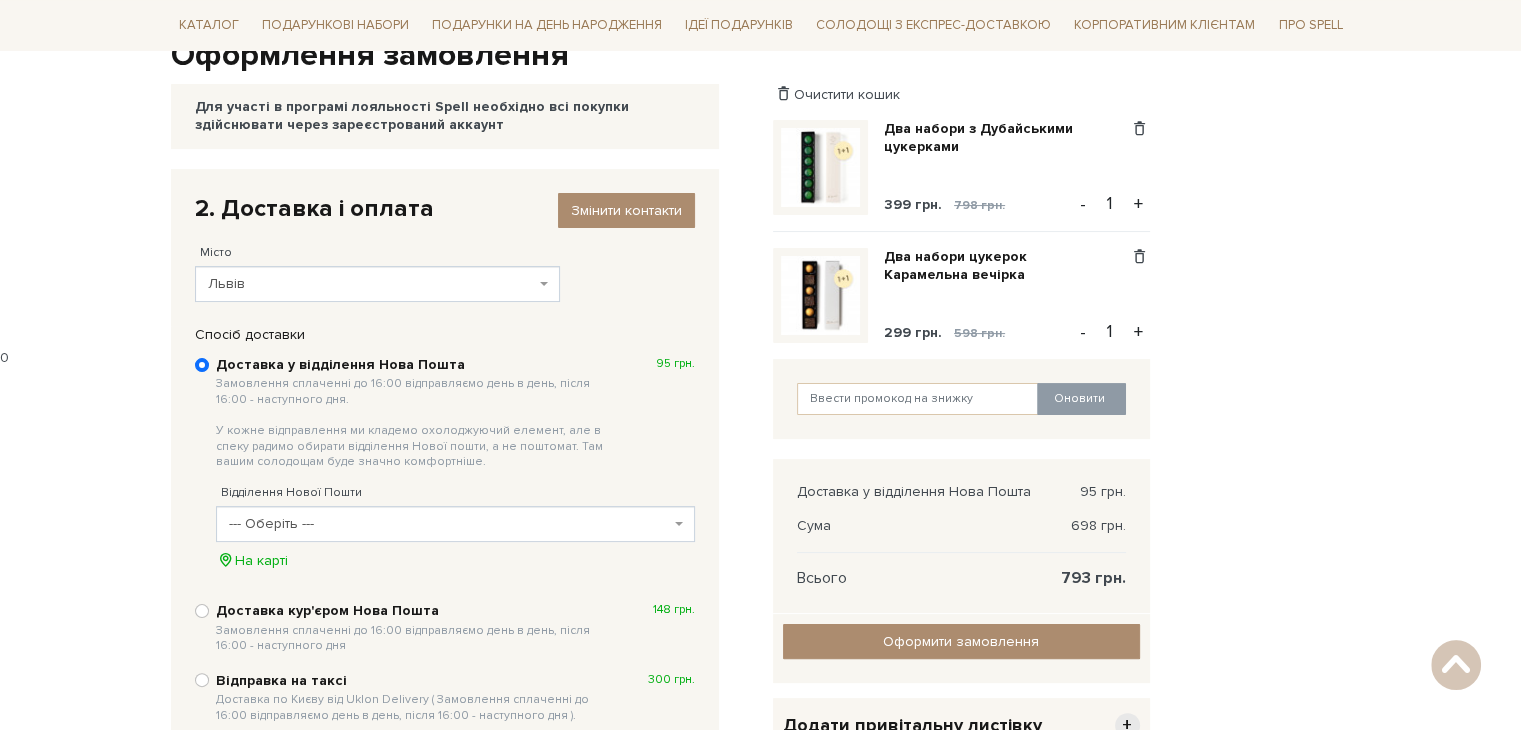 scroll, scrollTop: 489, scrollLeft: 0, axis: vertical 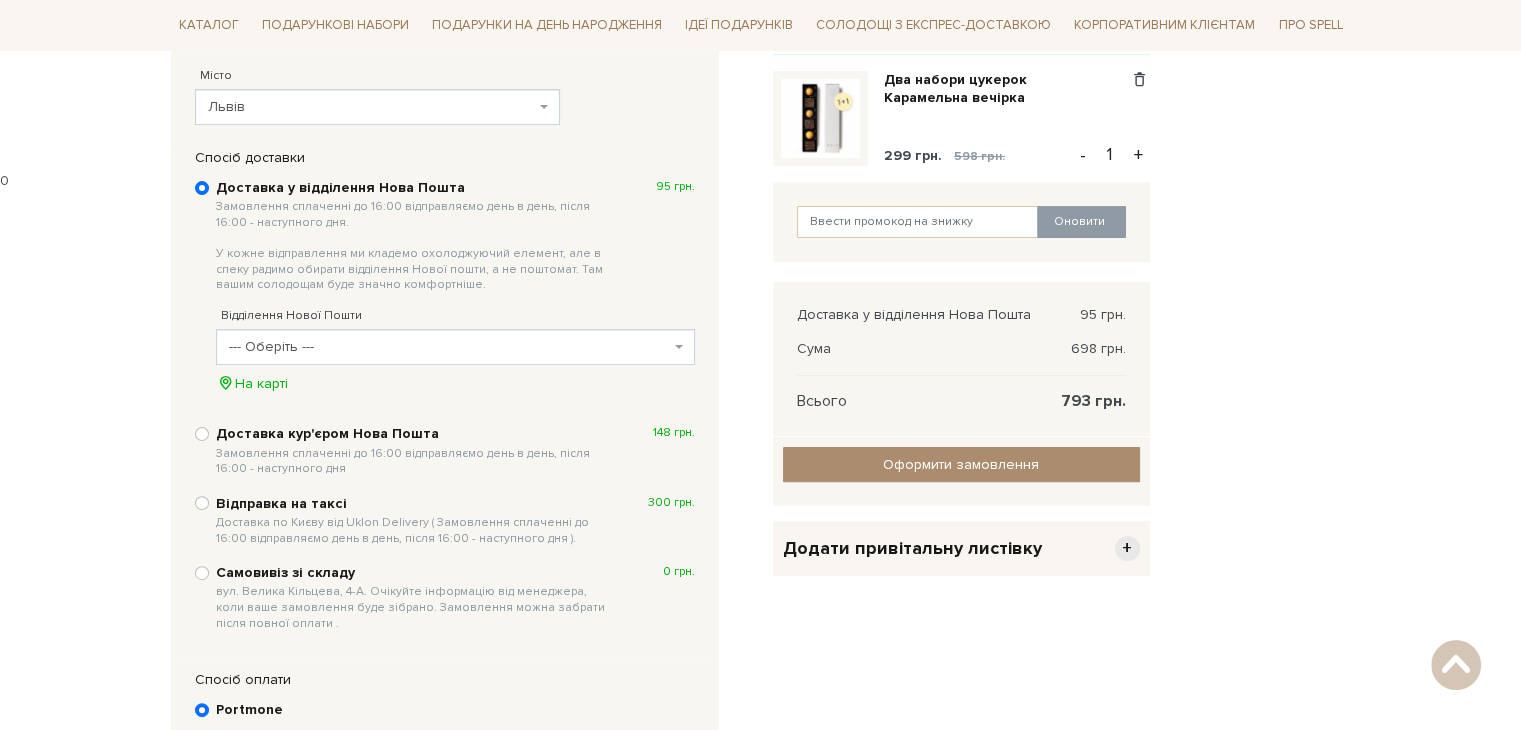 click on "--- Оберіть ---" at bounding box center [449, 347] 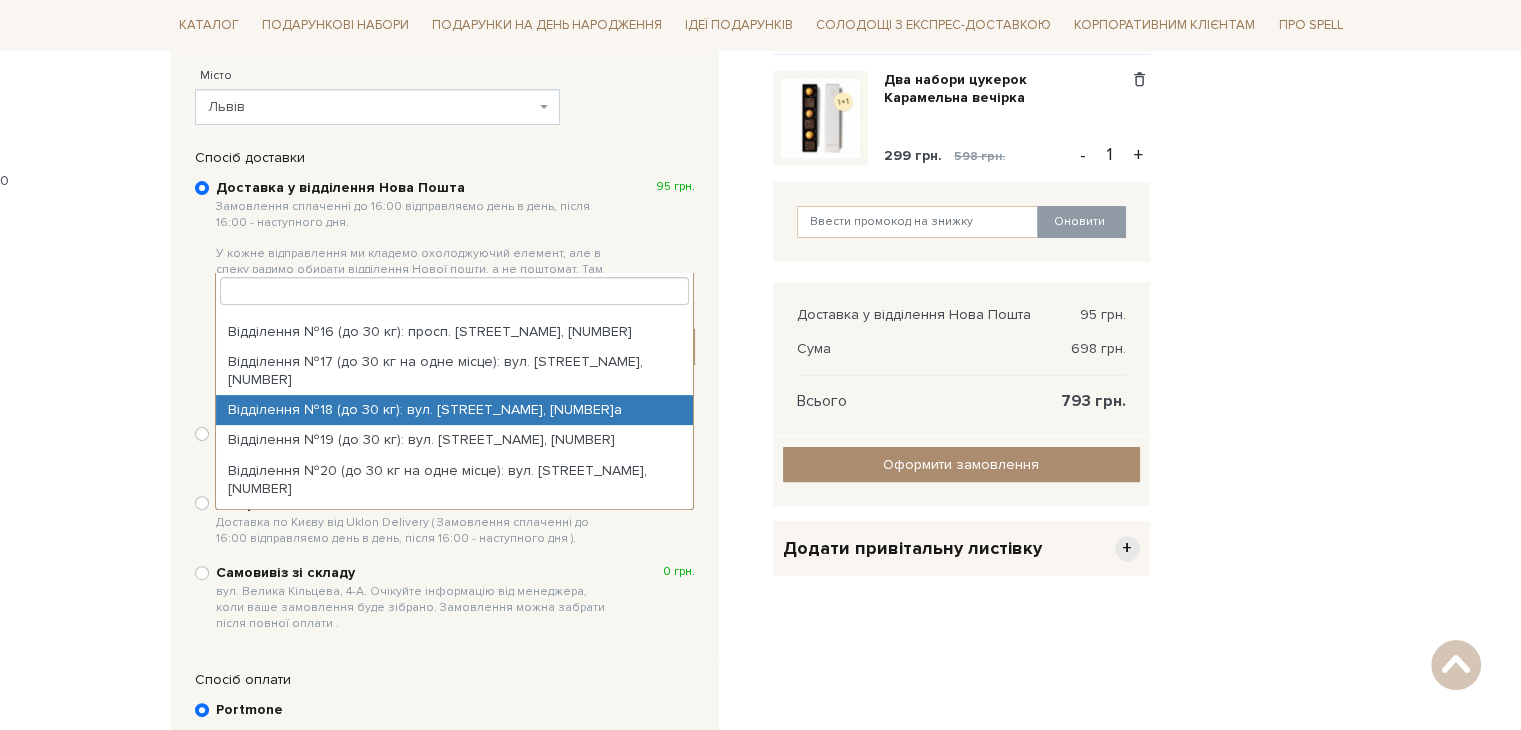 scroll, scrollTop: 400, scrollLeft: 0, axis: vertical 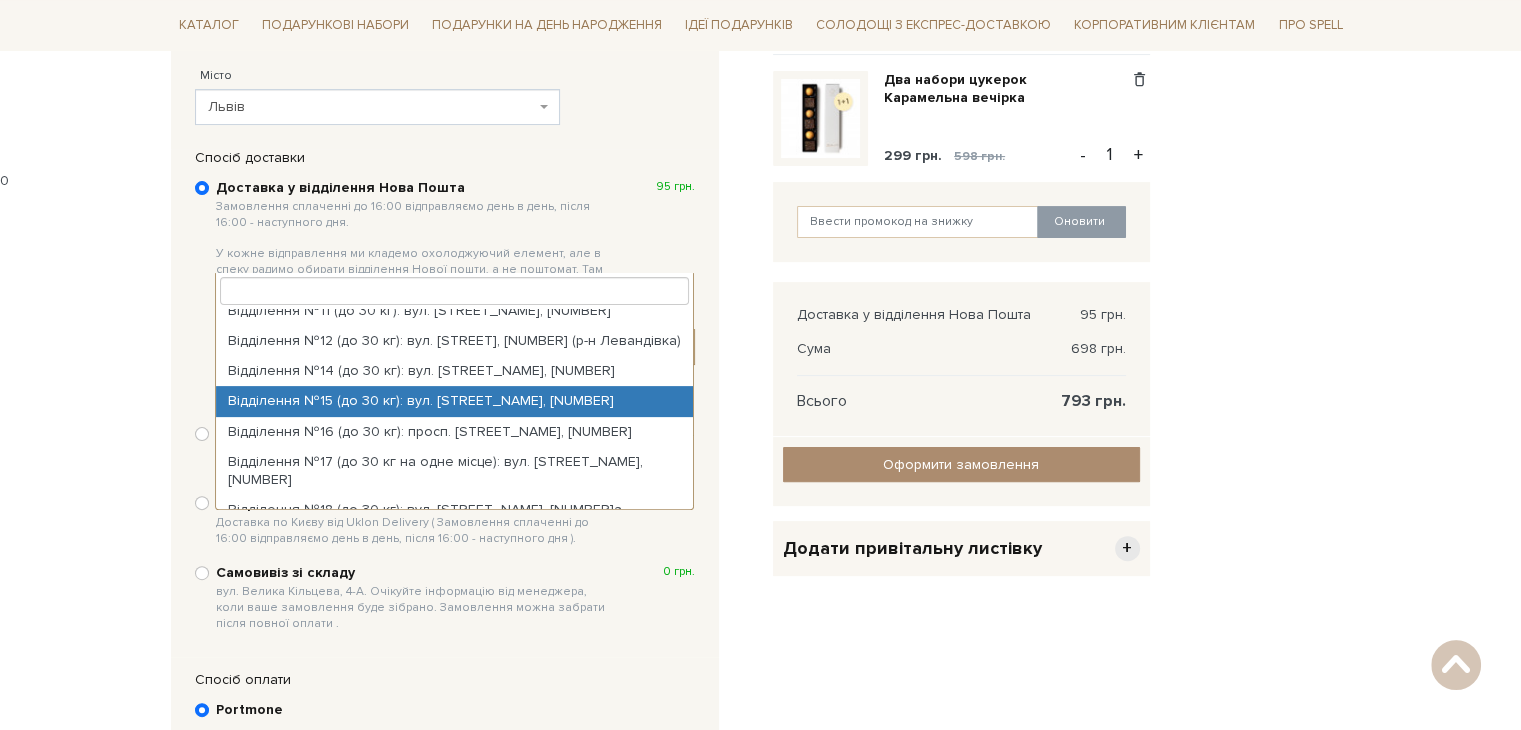 select on "Відділення №15 (до 30 кг): вул. [STREET_NAME], [NUMBER]" 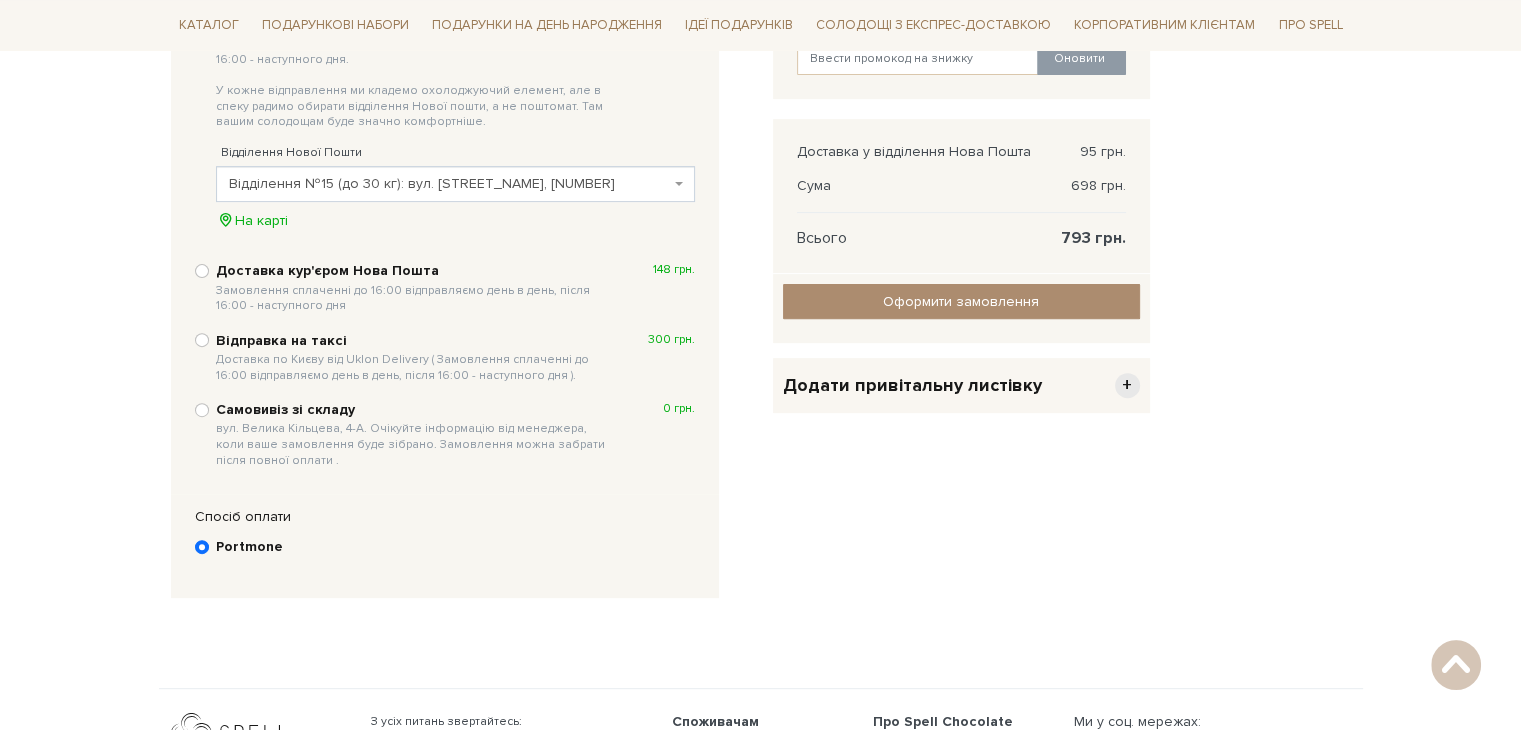 scroll, scrollTop: 689, scrollLeft: 0, axis: vertical 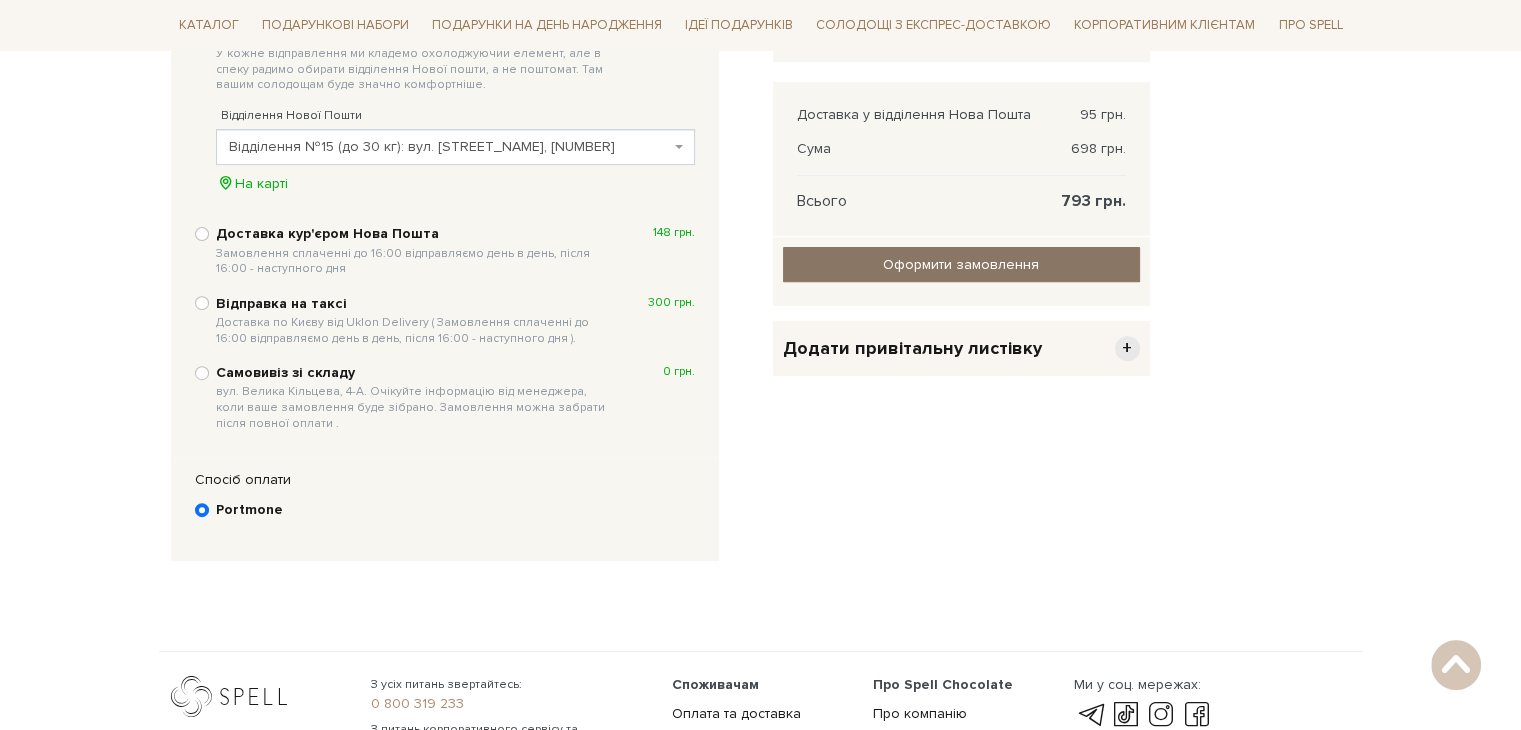 click on "Оформити замовлення" at bounding box center [961, 264] 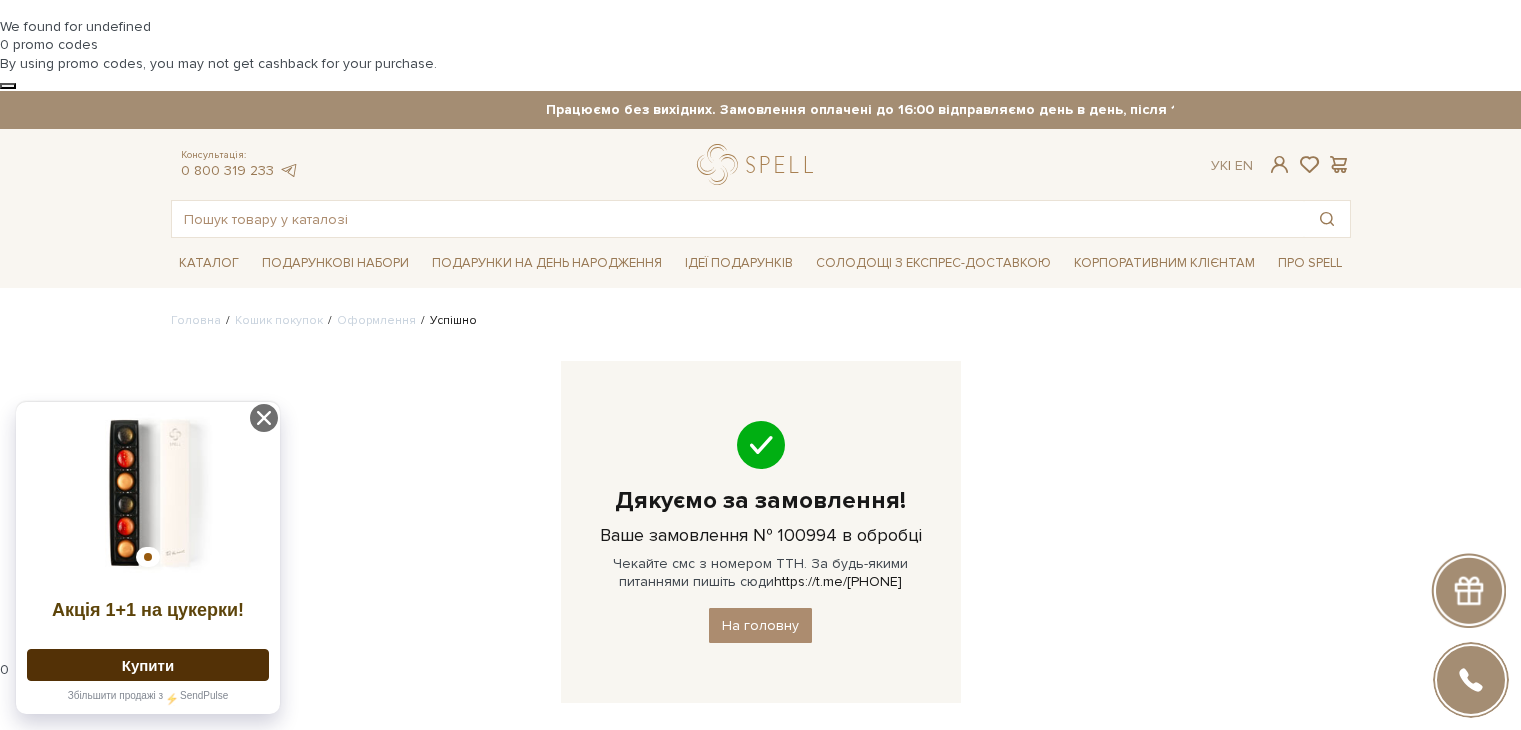 scroll, scrollTop: 0, scrollLeft: 0, axis: both 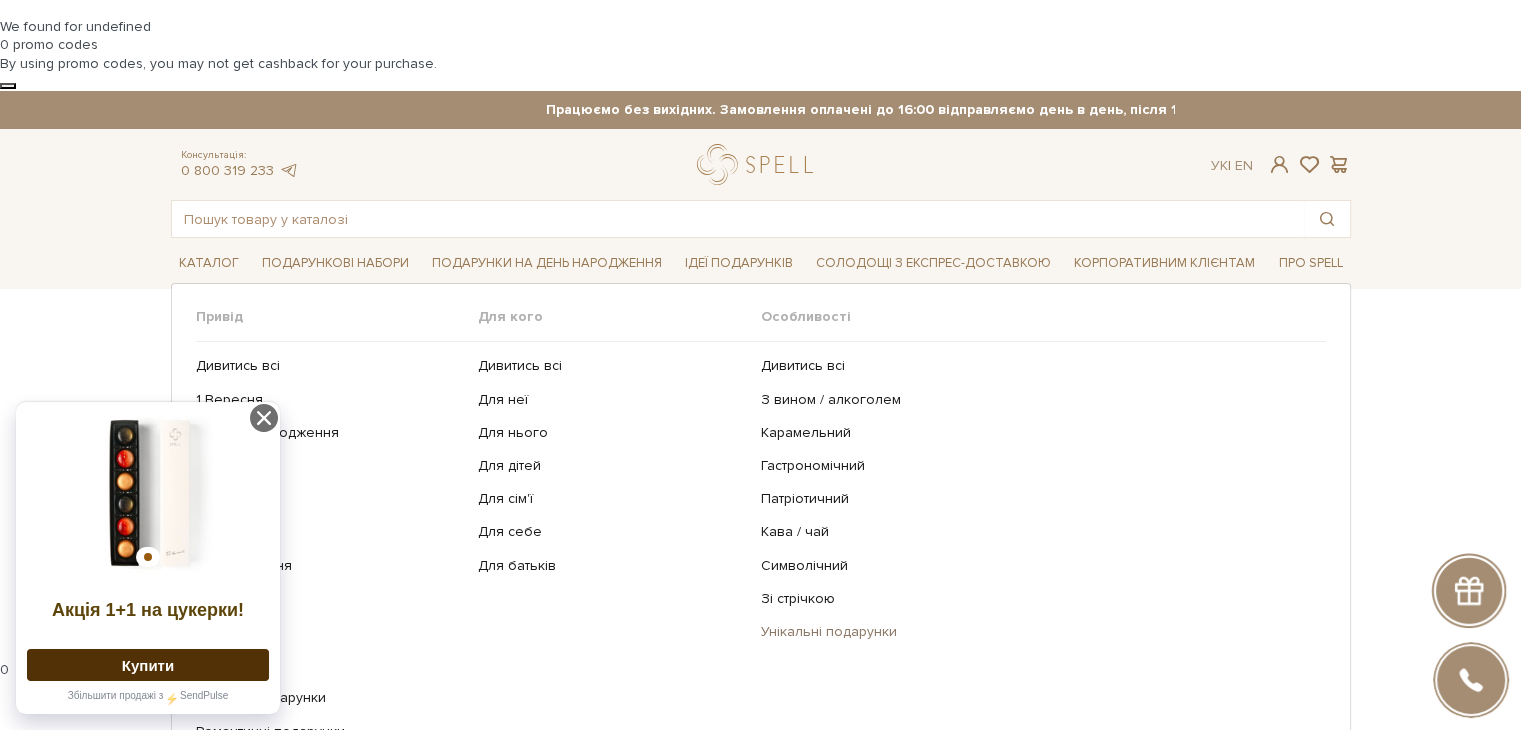 click on "Унікальні подарунки" at bounding box center [1036, 632] 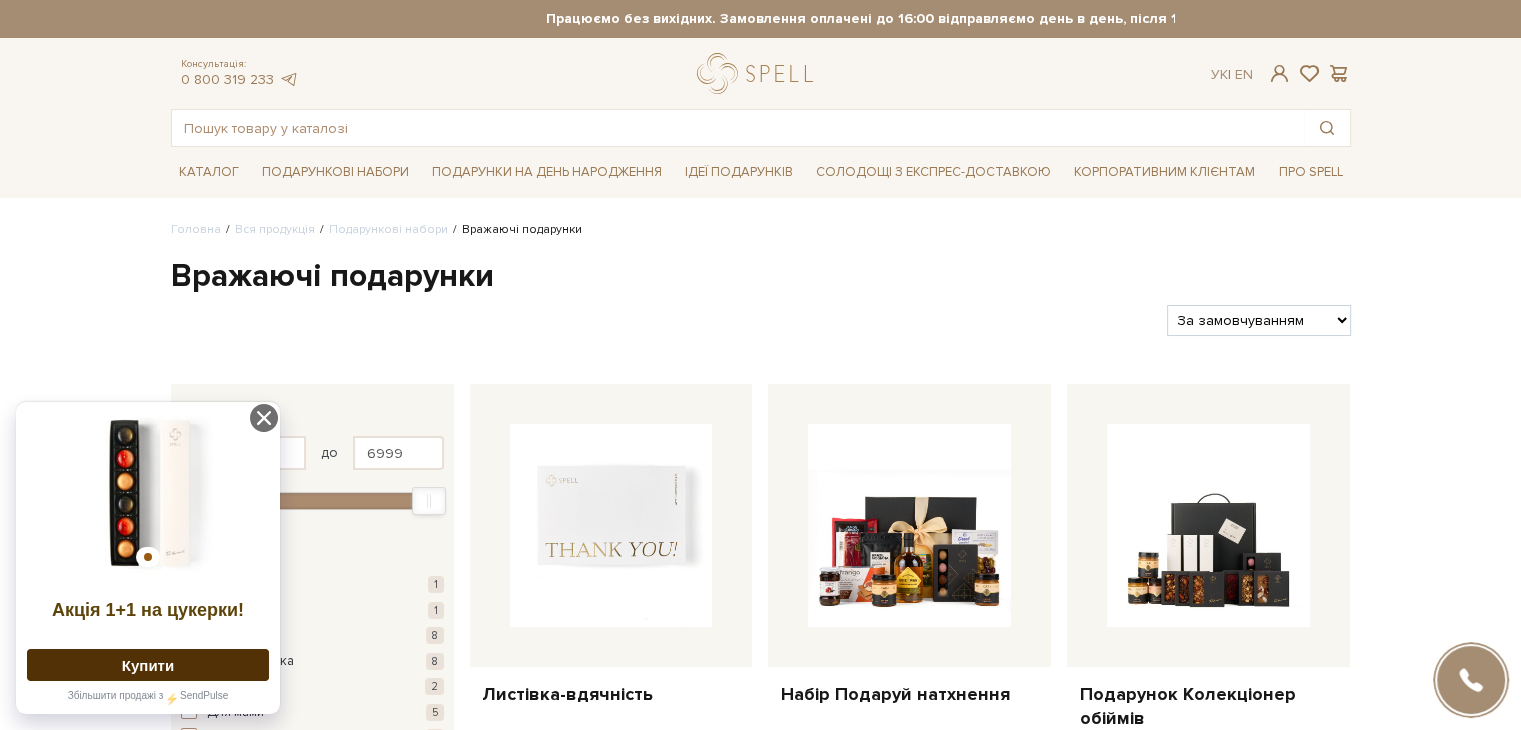 scroll, scrollTop: 100, scrollLeft: 0, axis: vertical 